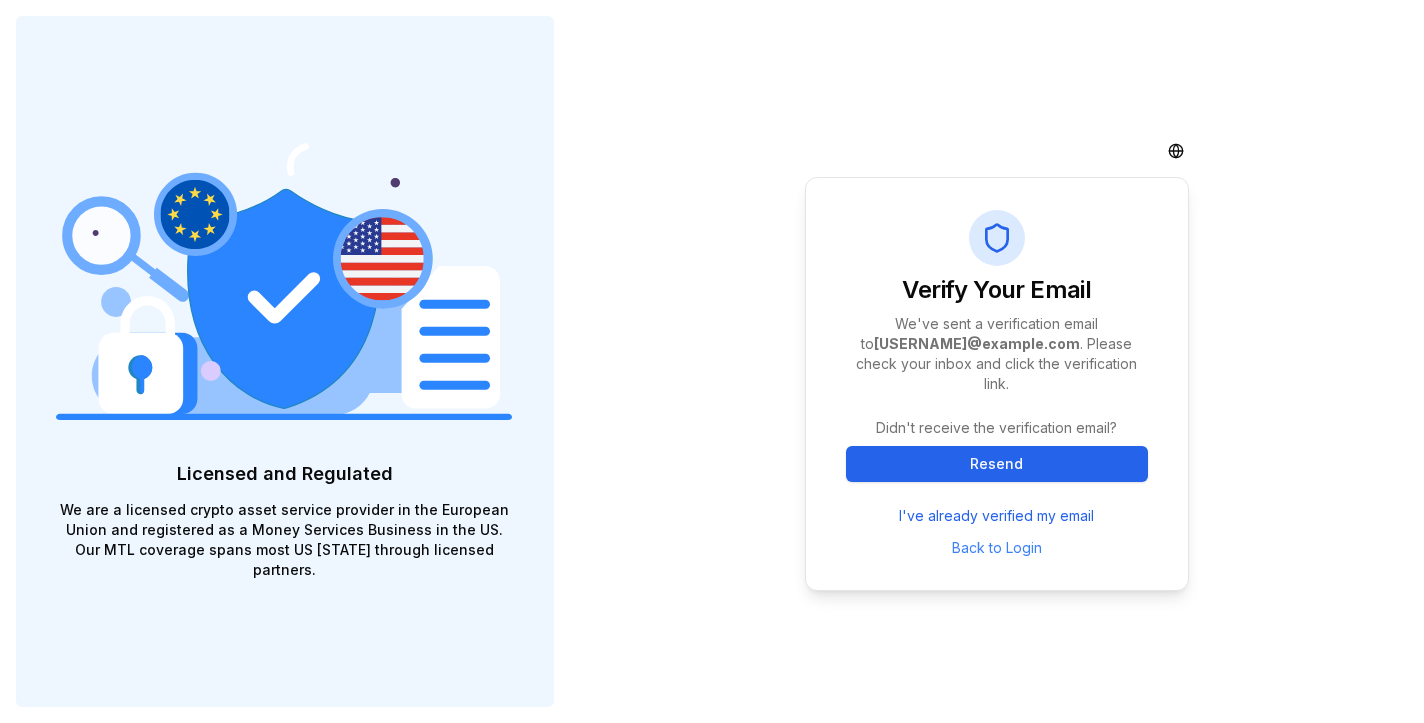 scroll, scrollTop: 0, scrollLeft: 0, axis: both 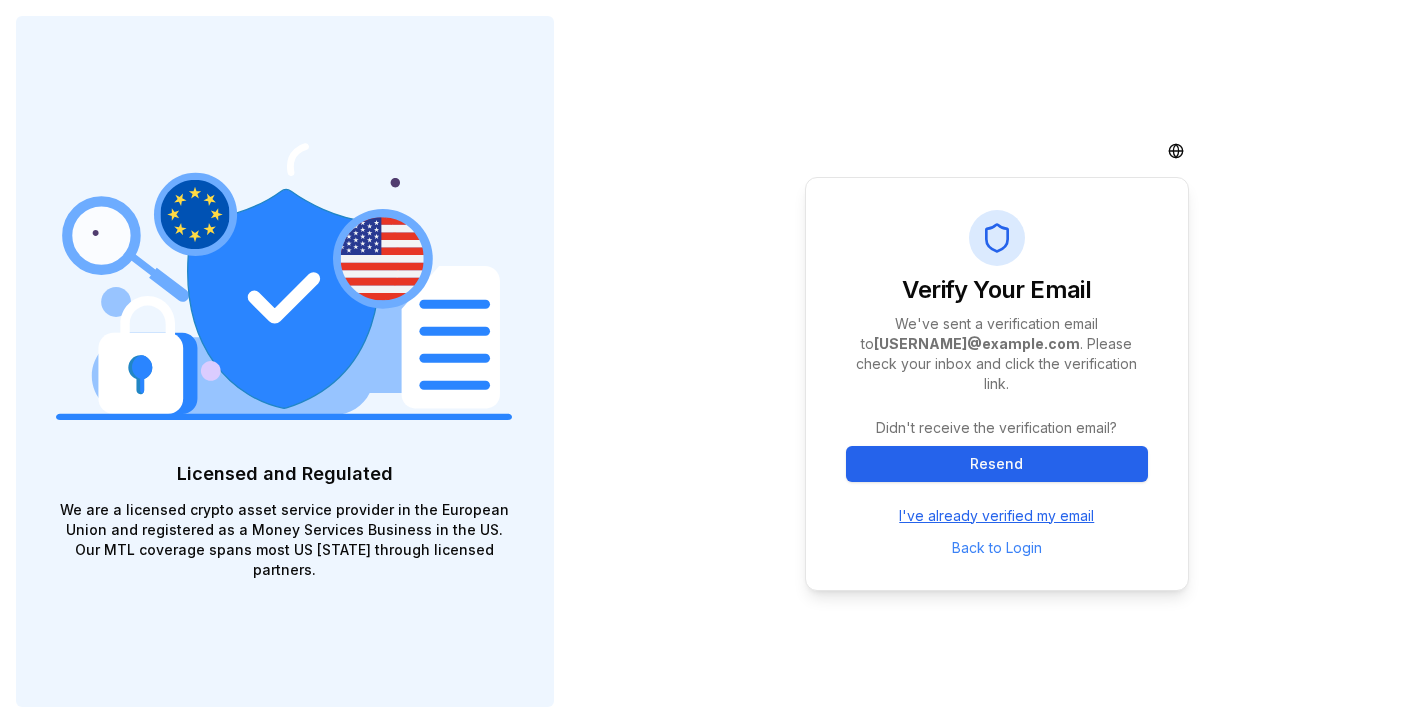 click on "I've already verified my email" at bounding box center (996, 516) 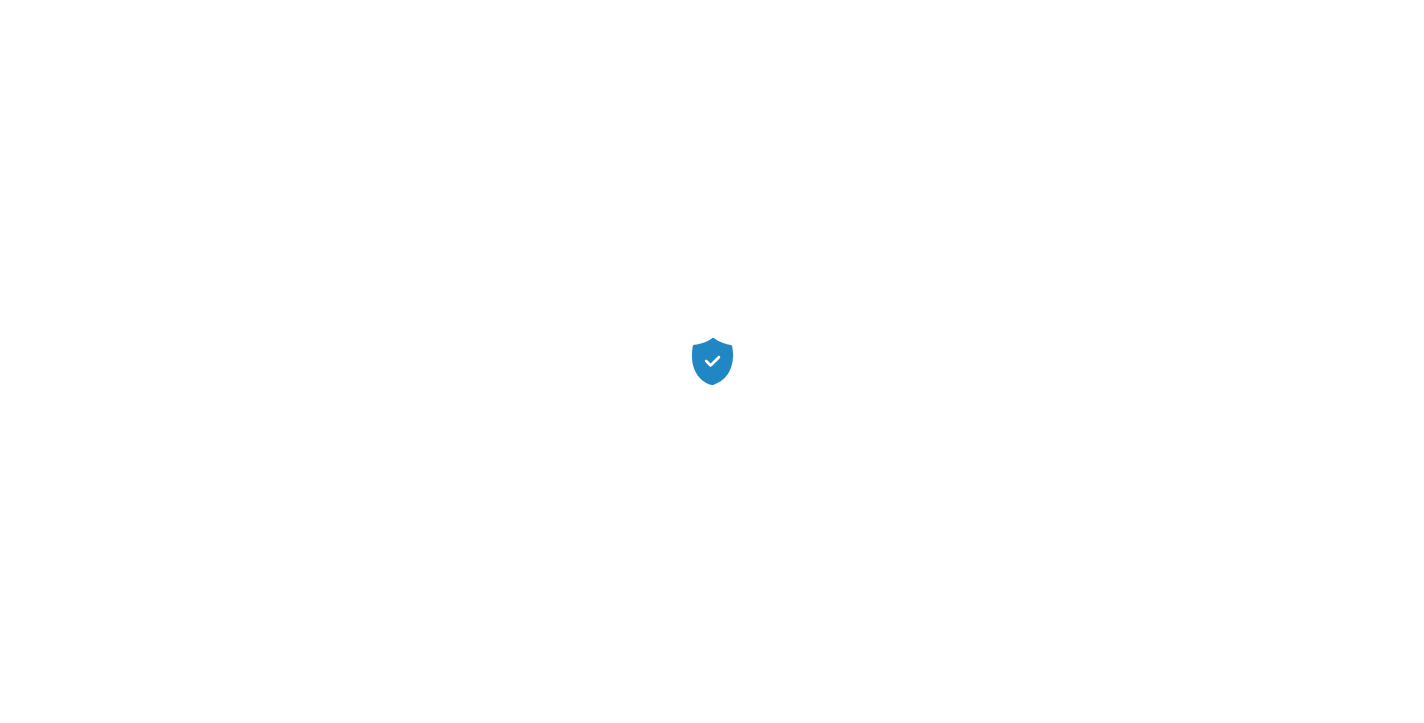 scroll, scrollTop: 0, scrollLeft: 0, axis: both 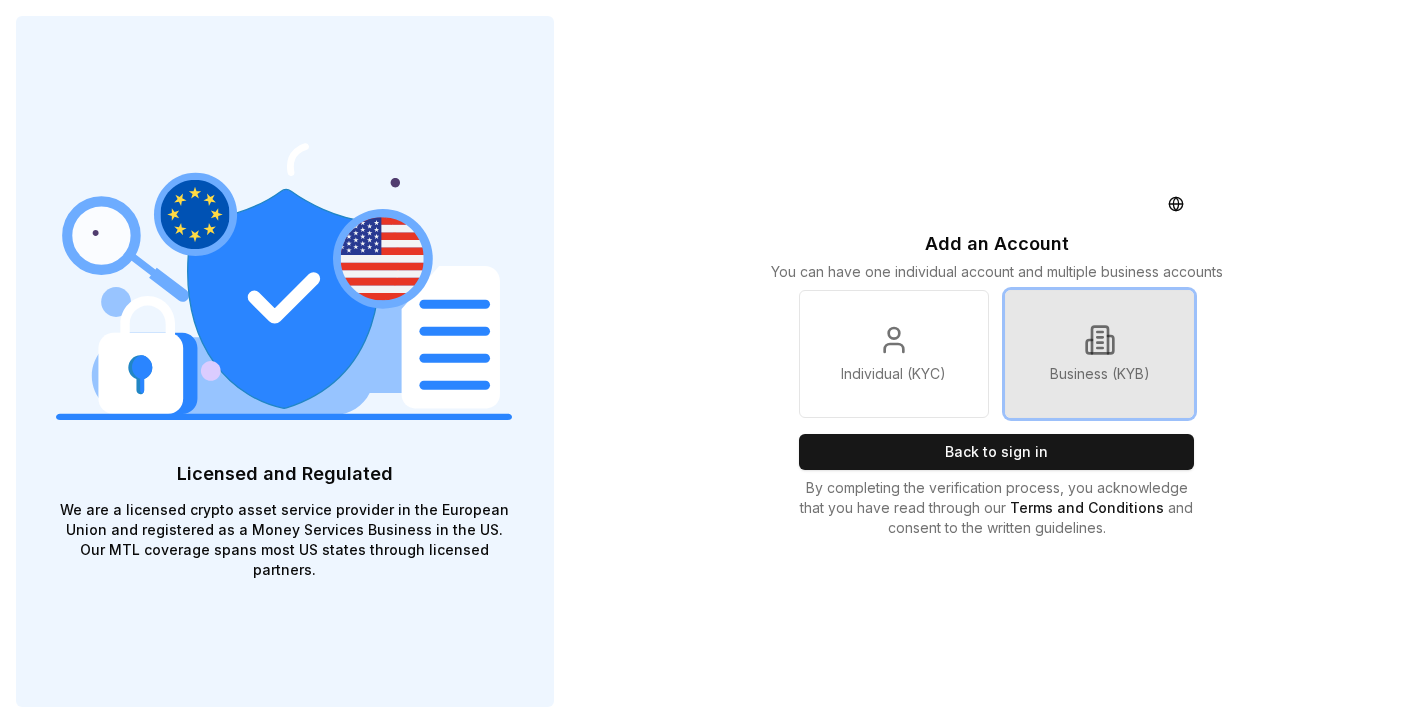 click 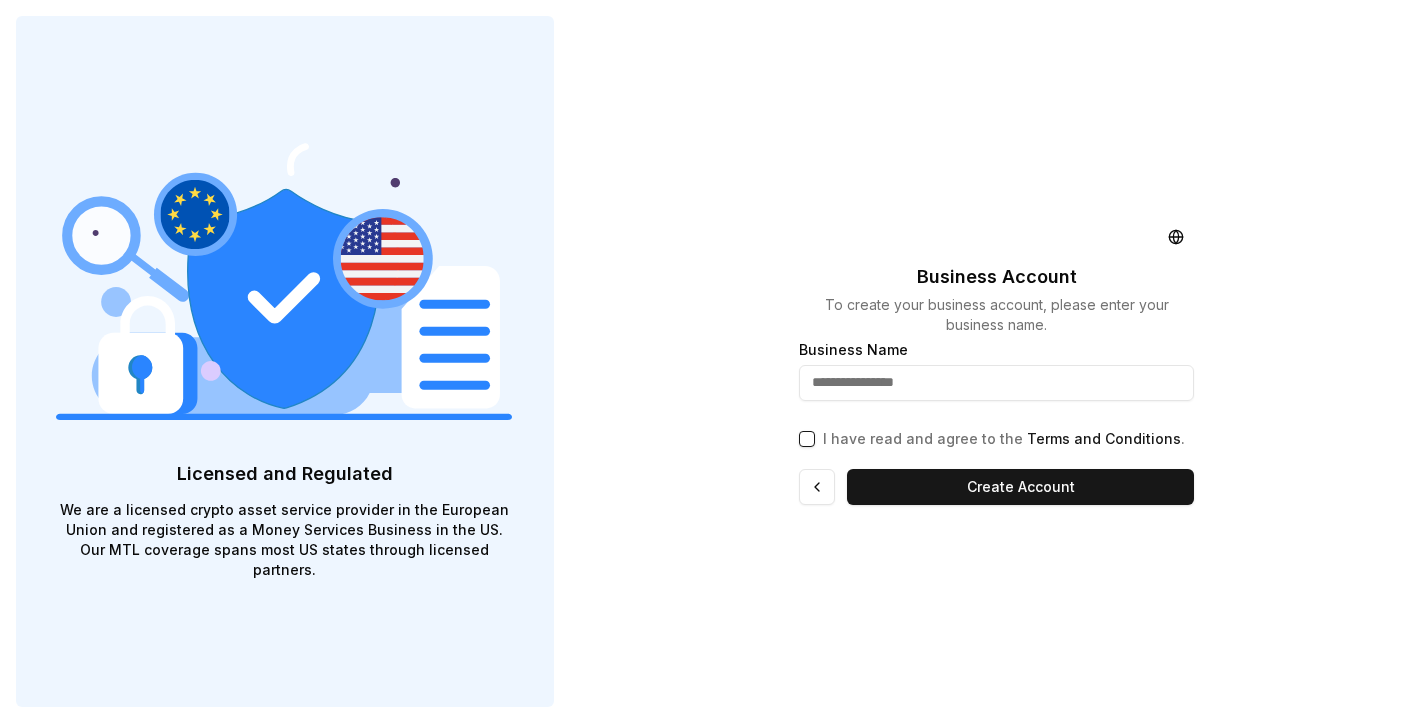 click at bounding box center [996, 383] 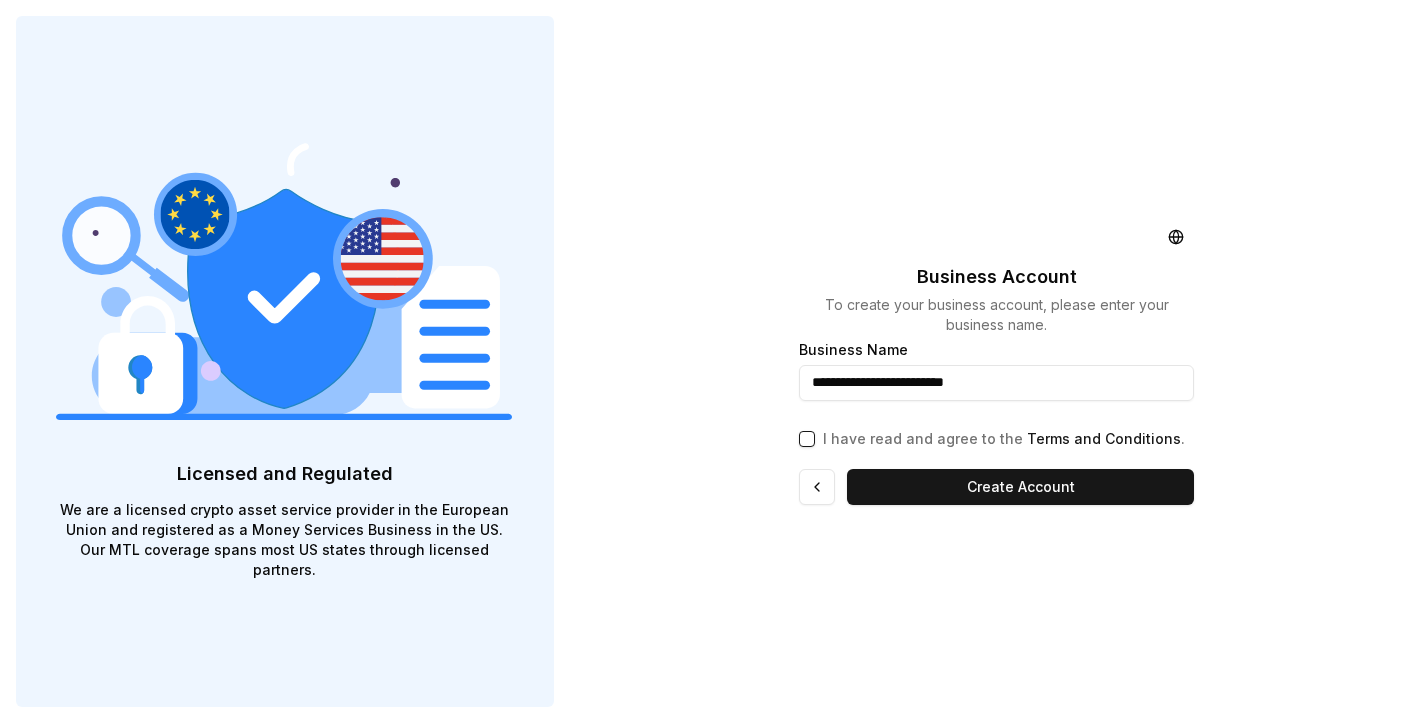 type on "**********" 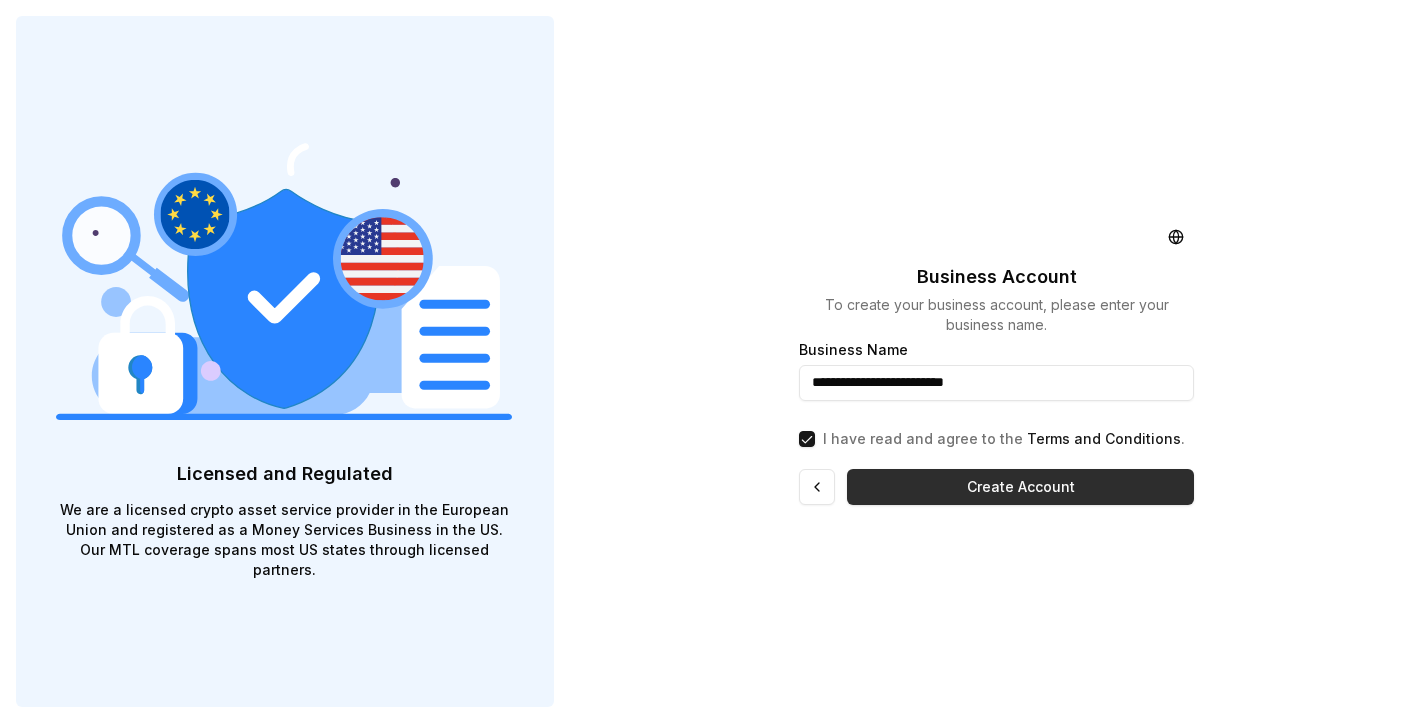 click on "Create Account" at bounding box center (1020, 487) 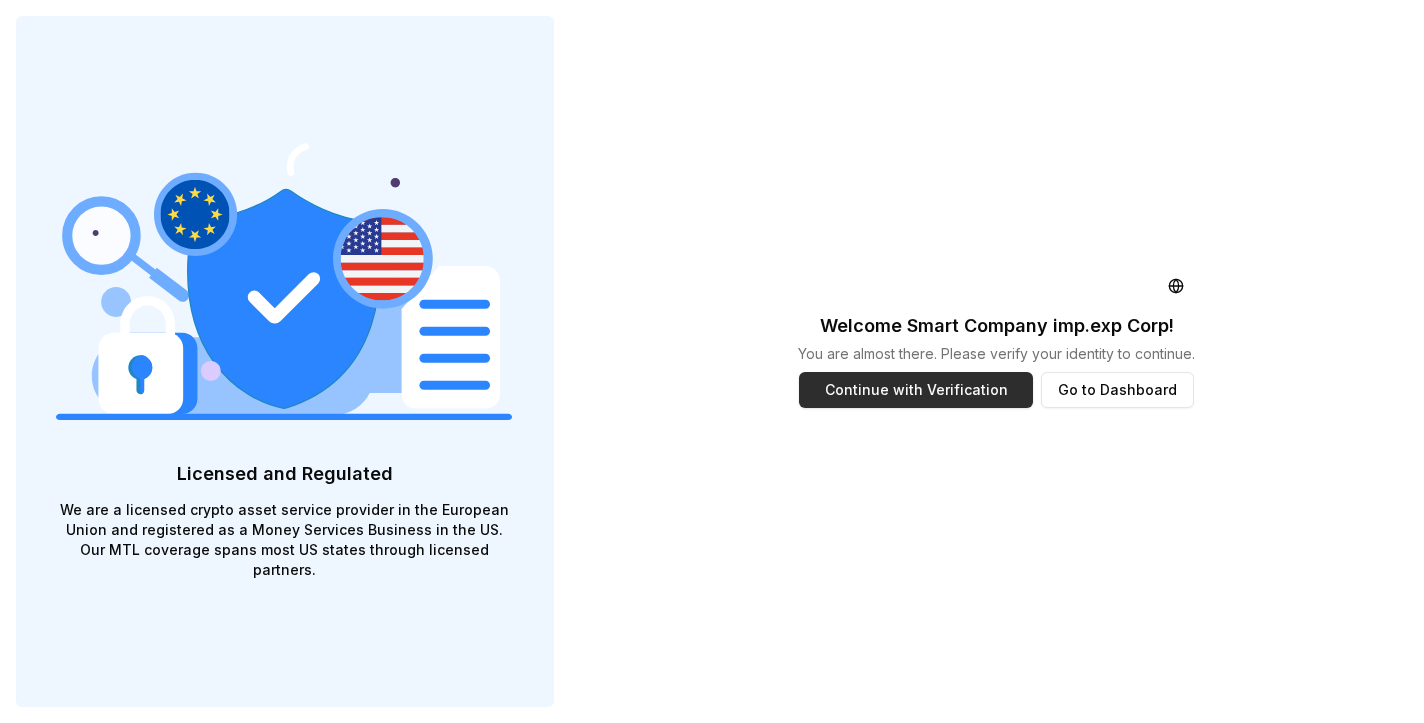 click on "Continue with Verification" at bounding box center (916, 390) 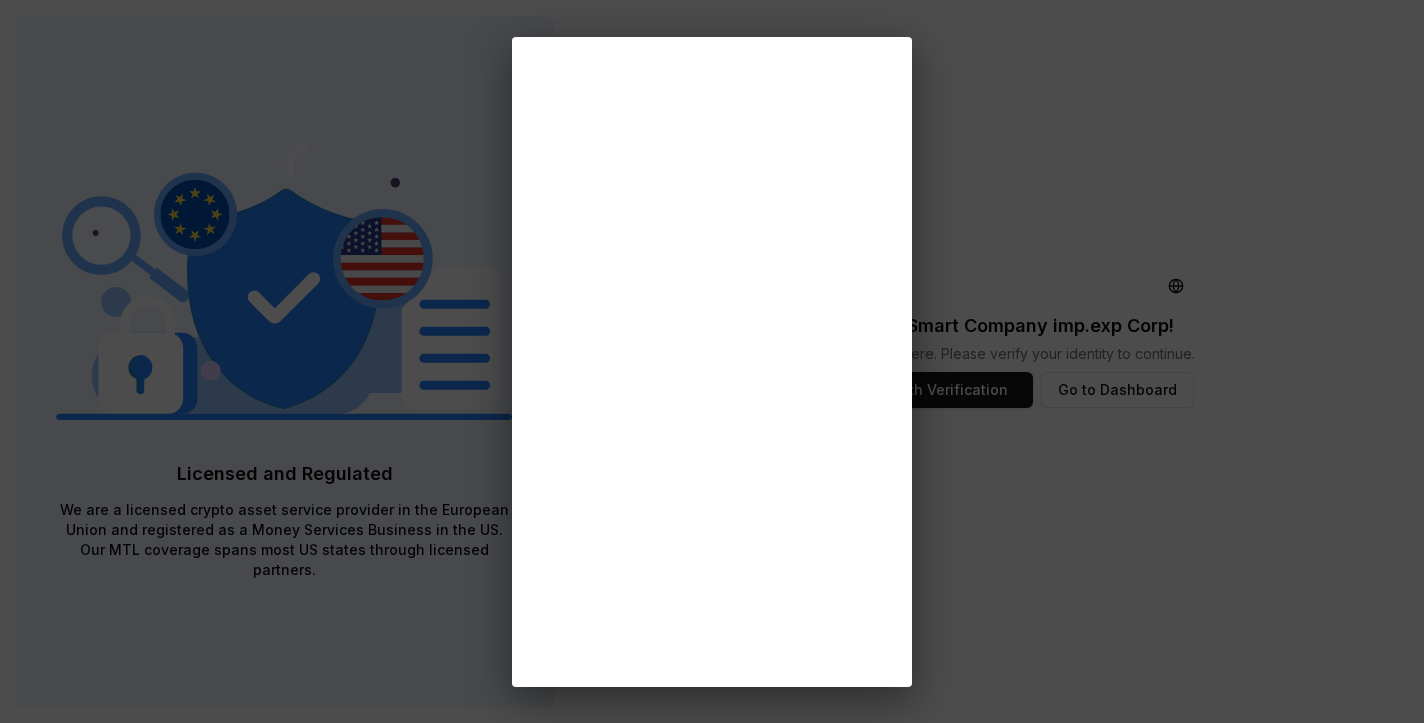 click at bounding box center (712, 361) 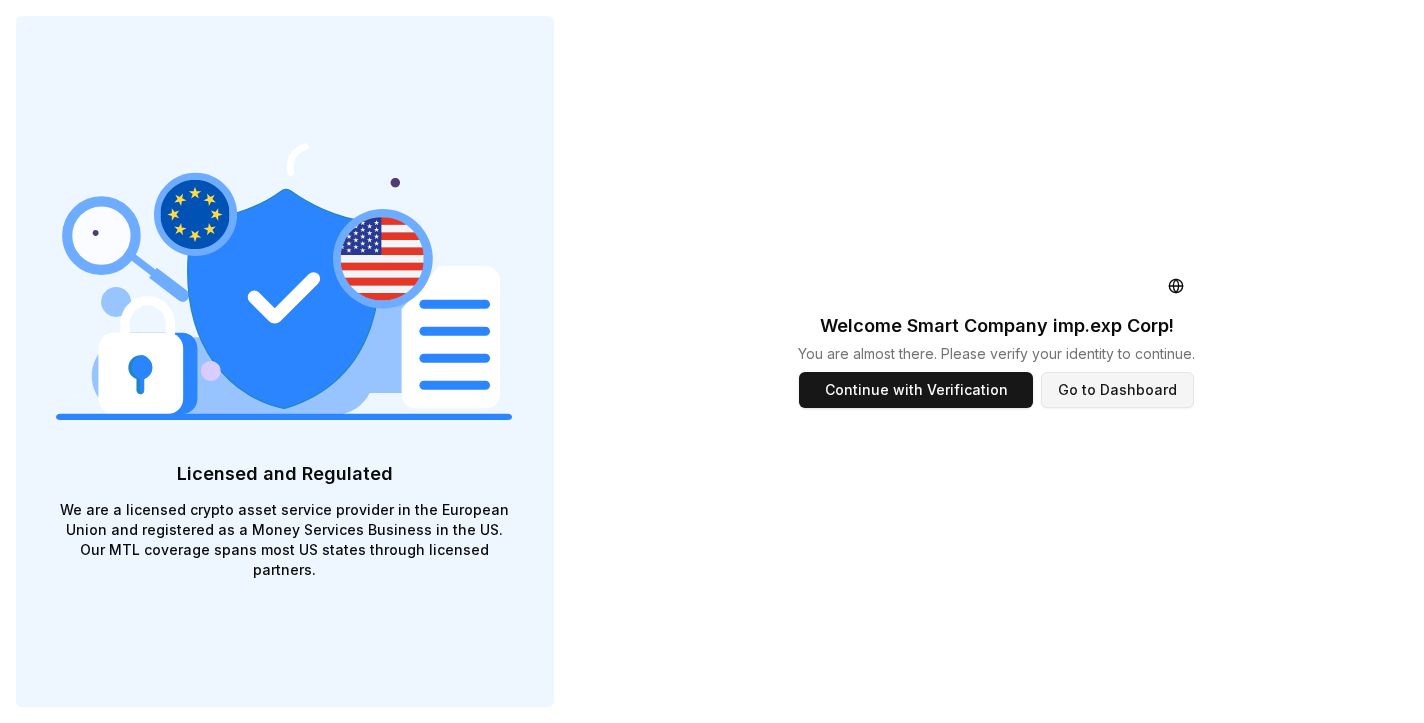 click on "Go to Dashboard" at bounding box center (1117, 390) 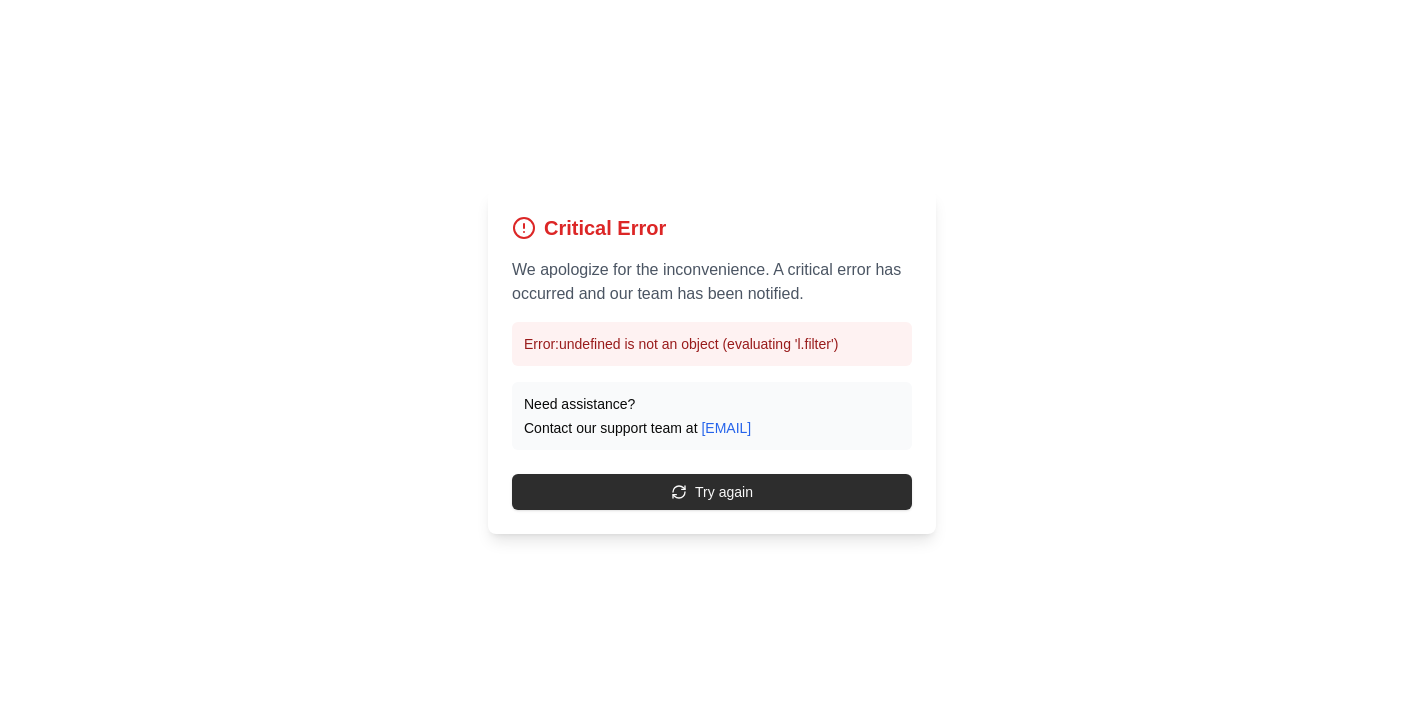 click on "Try again" at bounding box center (712, 492) 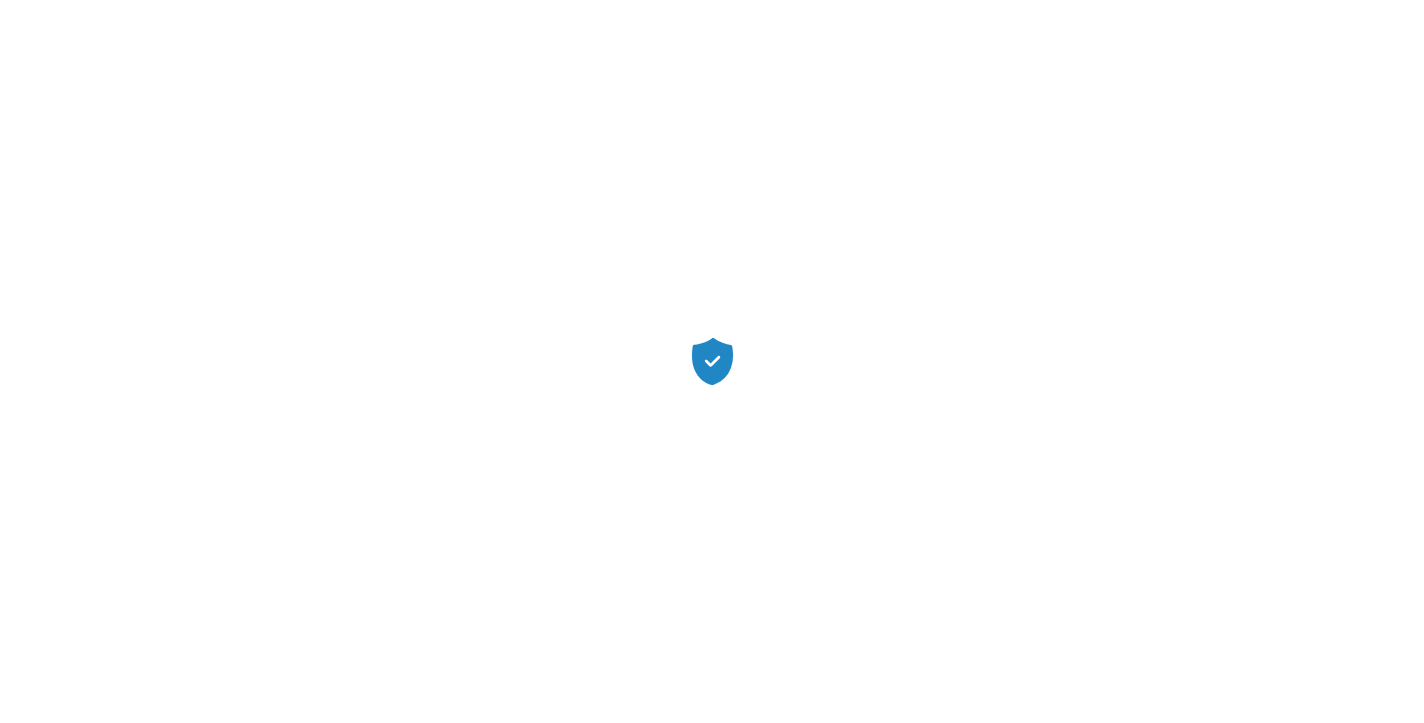 scroll, scrollTop: 0, scrollLeft: 0, axis: both 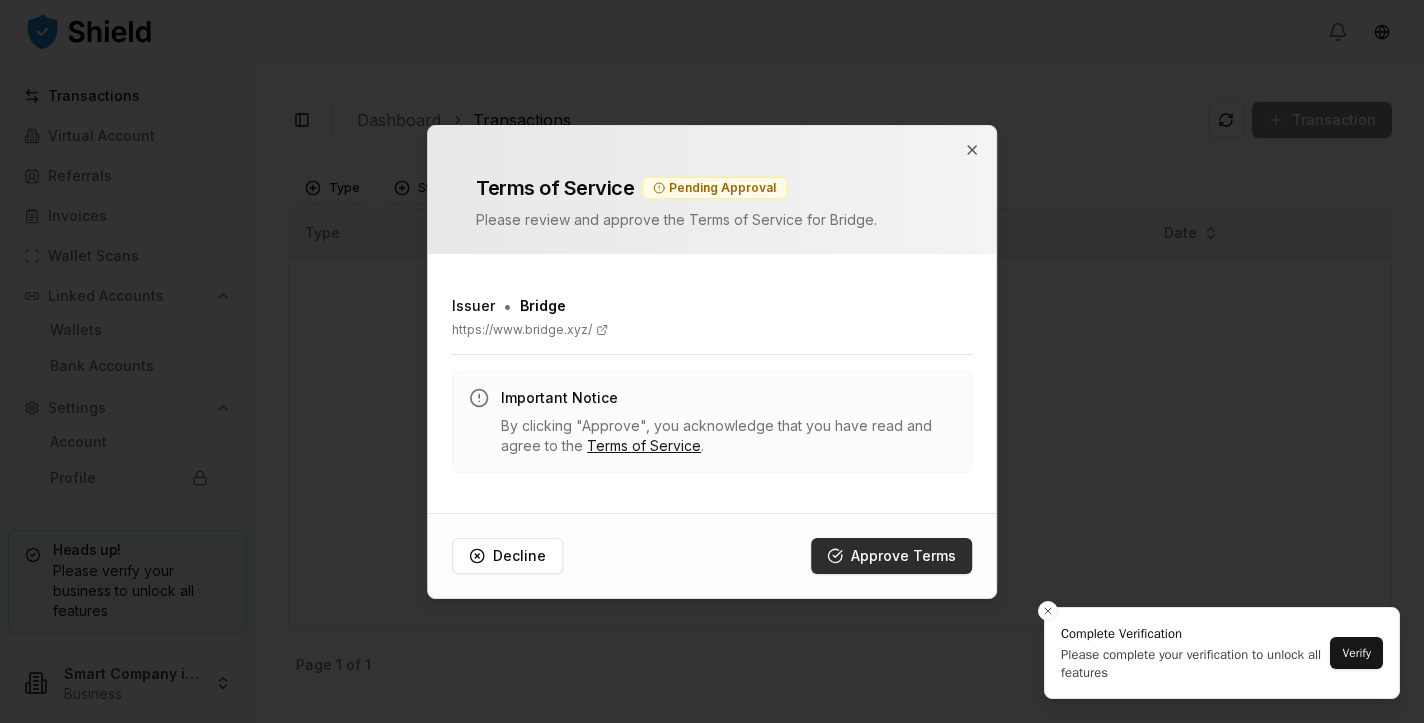 click on "Approve Terms" at bounding box center (891, 556) 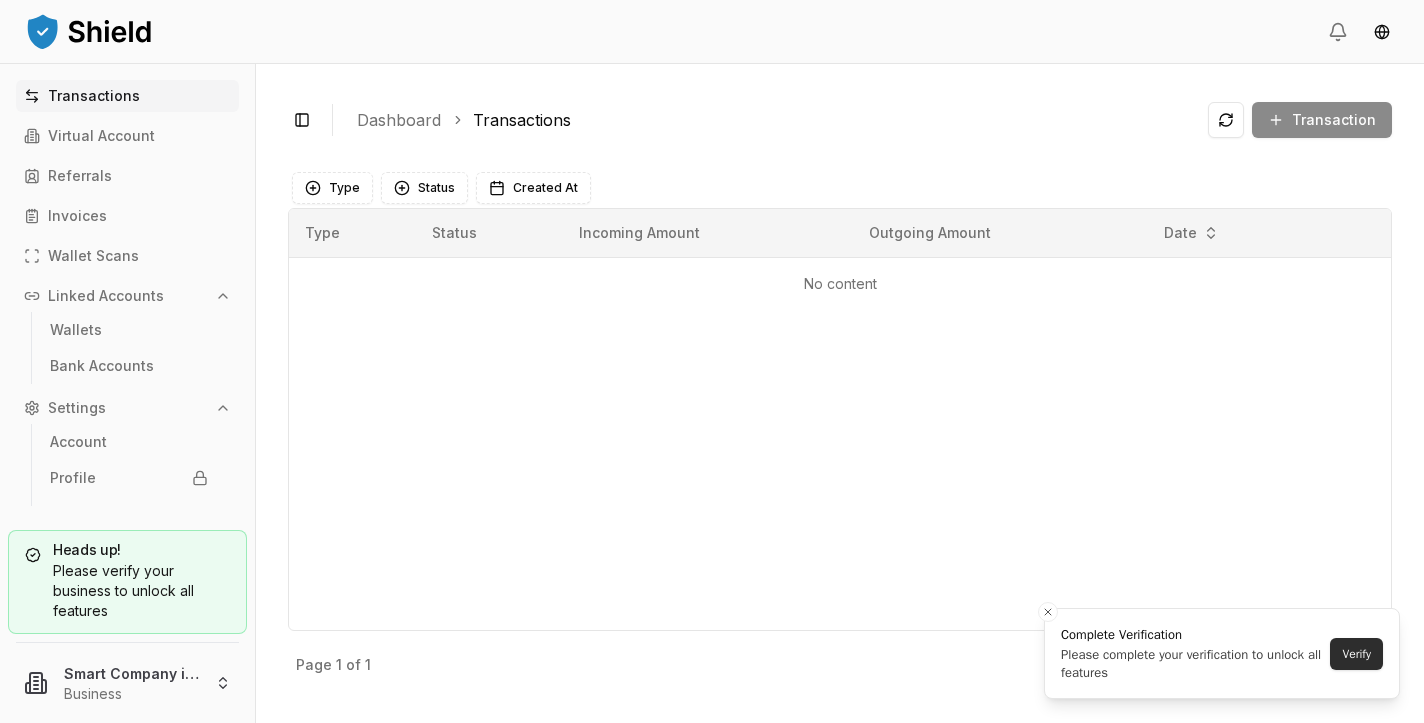 click on "Verify" at bounding box center (1356, 654) 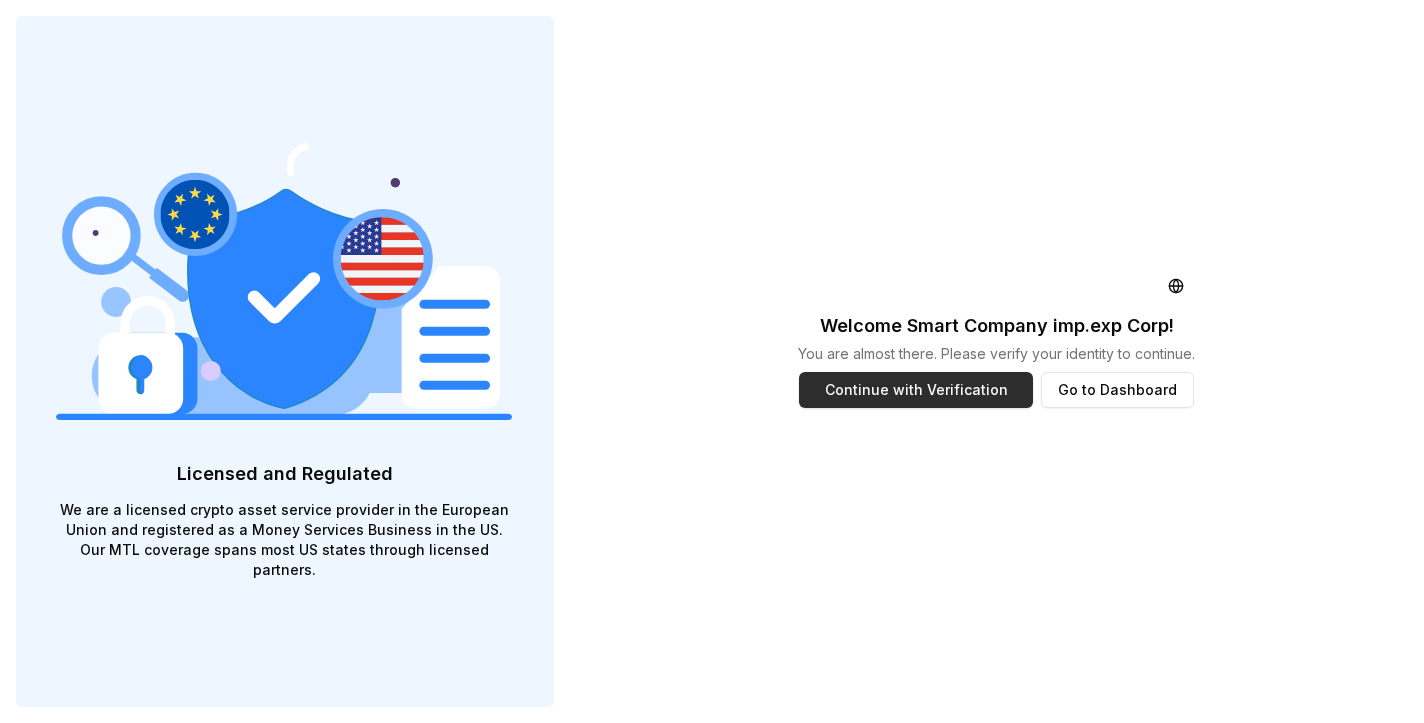 click on "Continue with Verification" at bounding box center (916, 390) 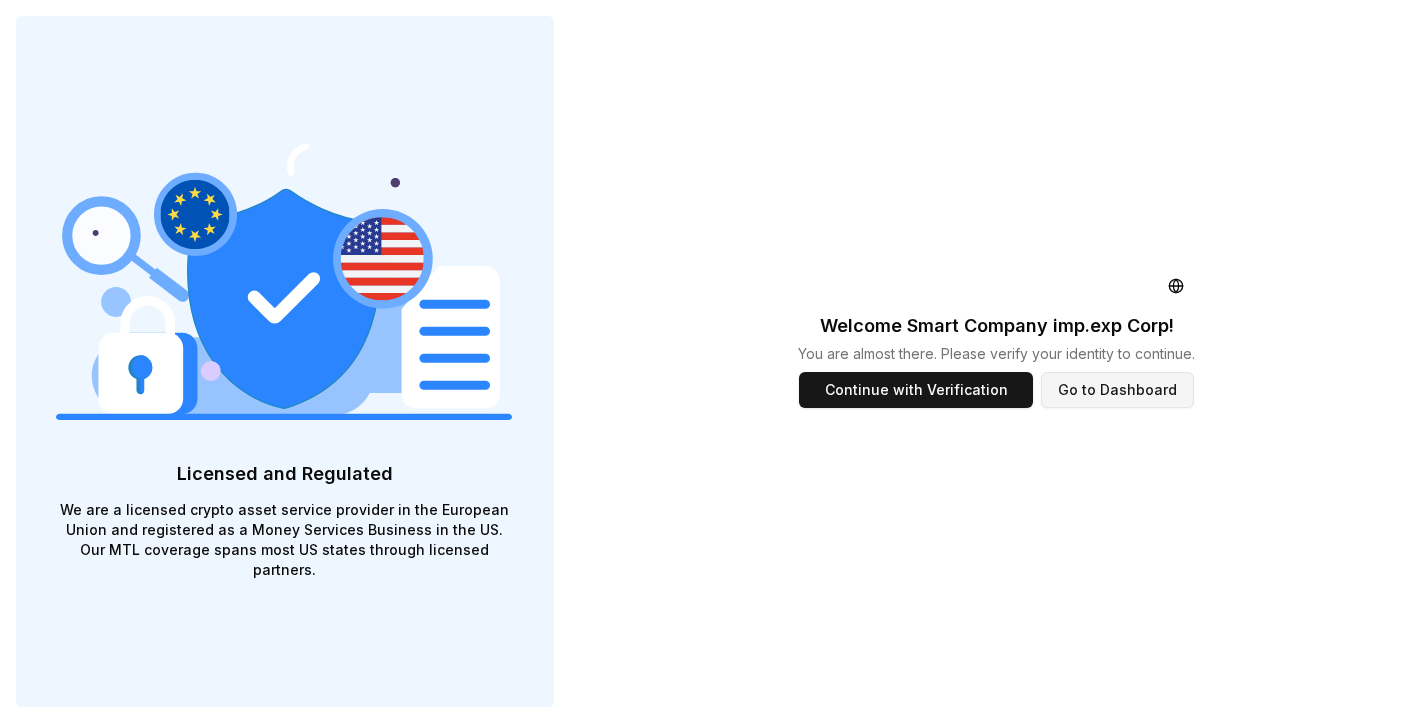 click on "Go to Dashboard" at bounding box center (1117, 390) 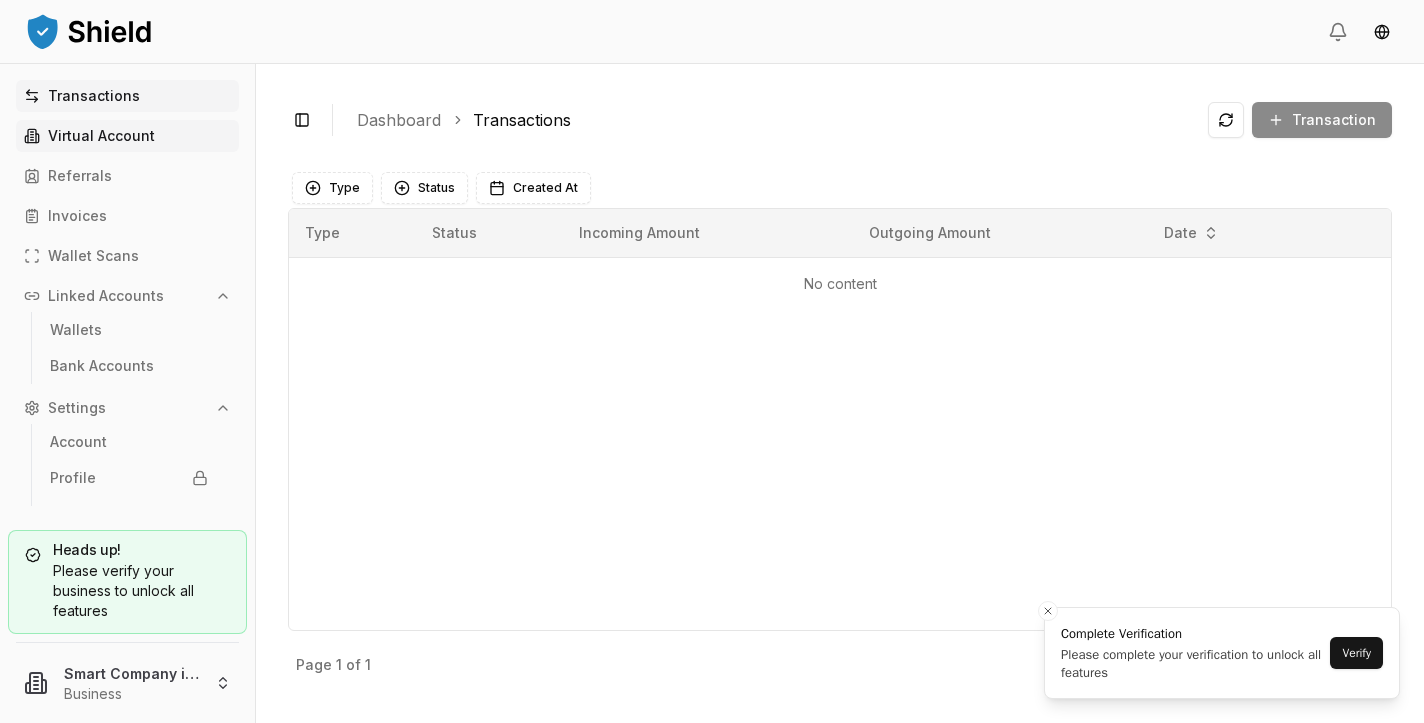 click on "Virtual Account" at bounding box center [127, 136] 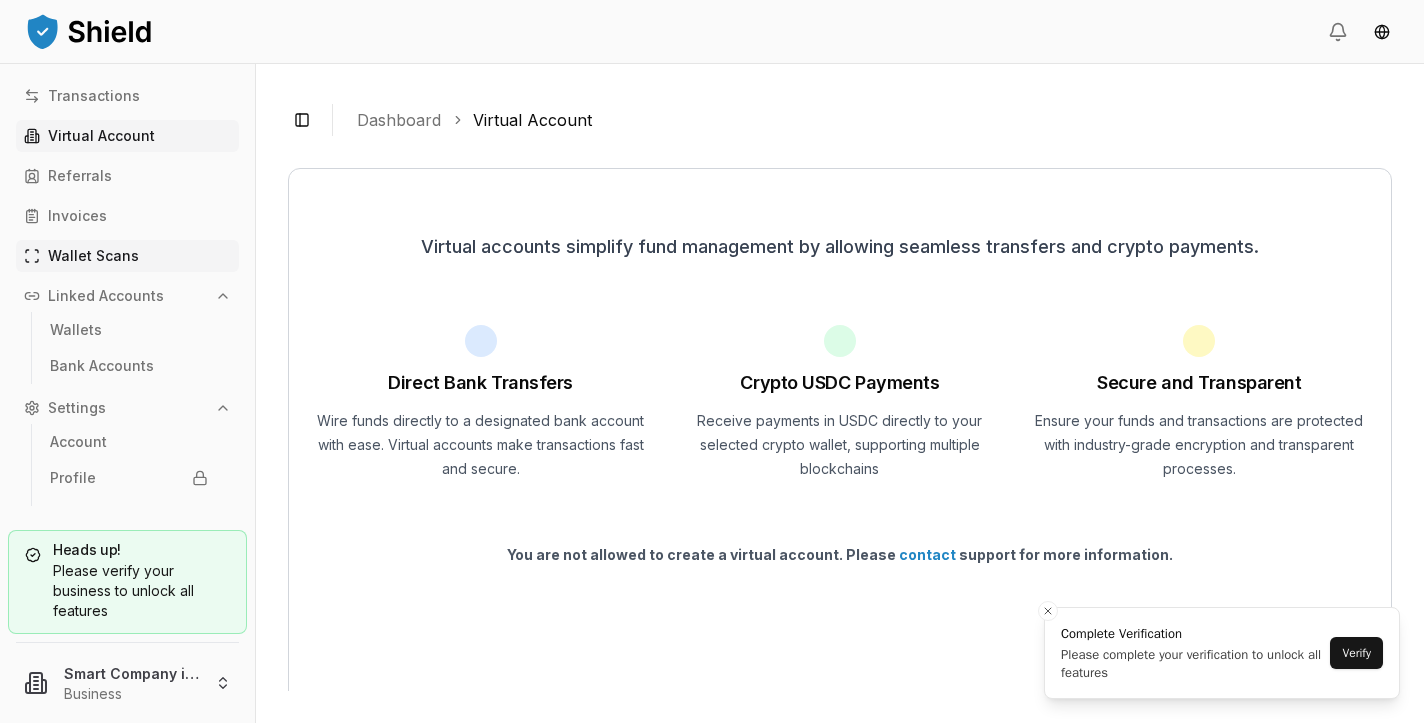 click on "Wallet Scans" at bounding box center (93, 256) 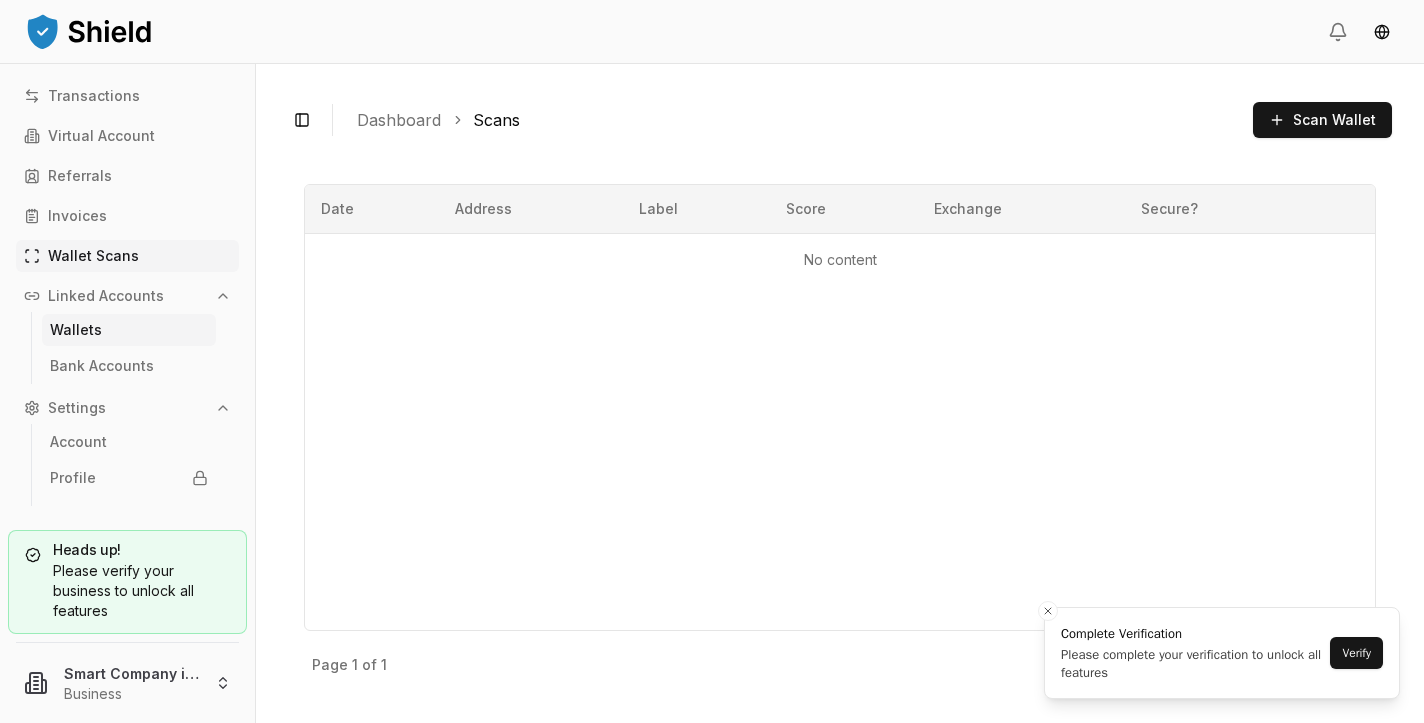 click on "Wallets" at bounding box center [76, 330] 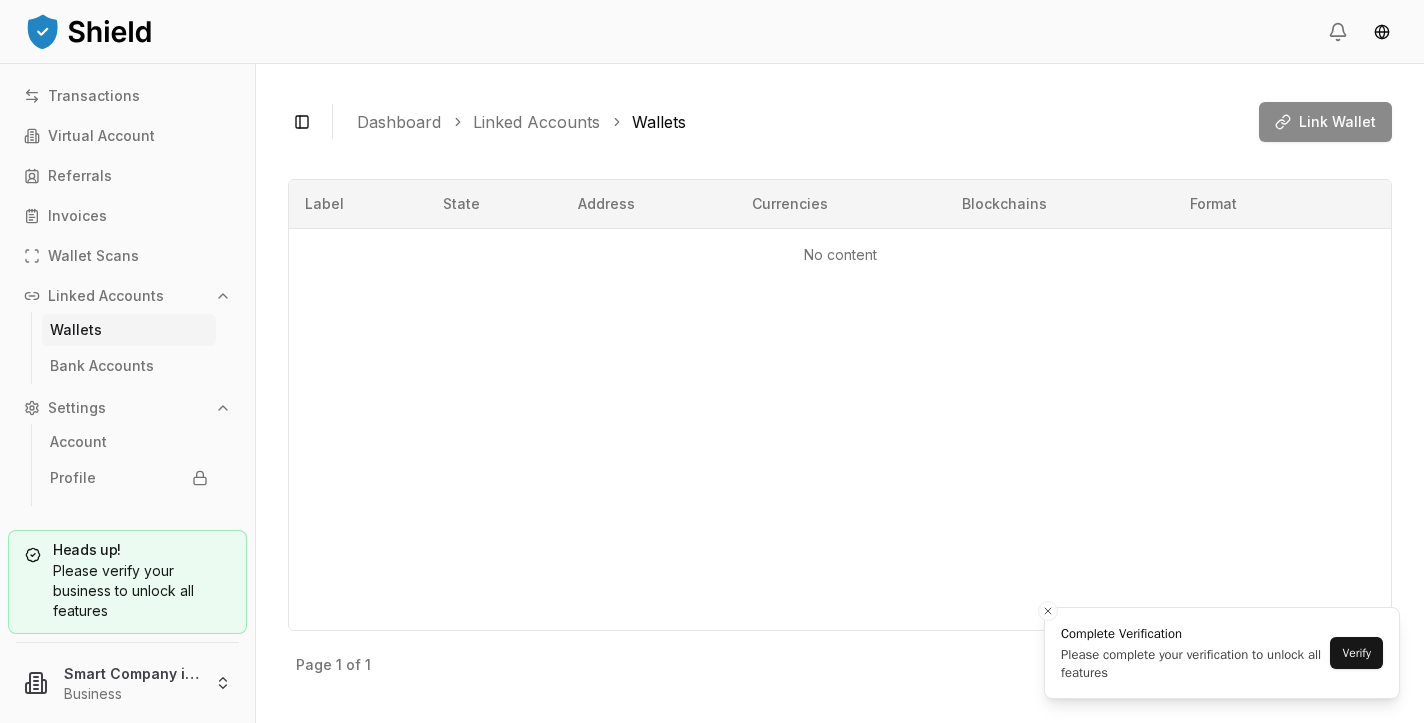 click on "Link Wallet" at bounding box center [1325, 122] 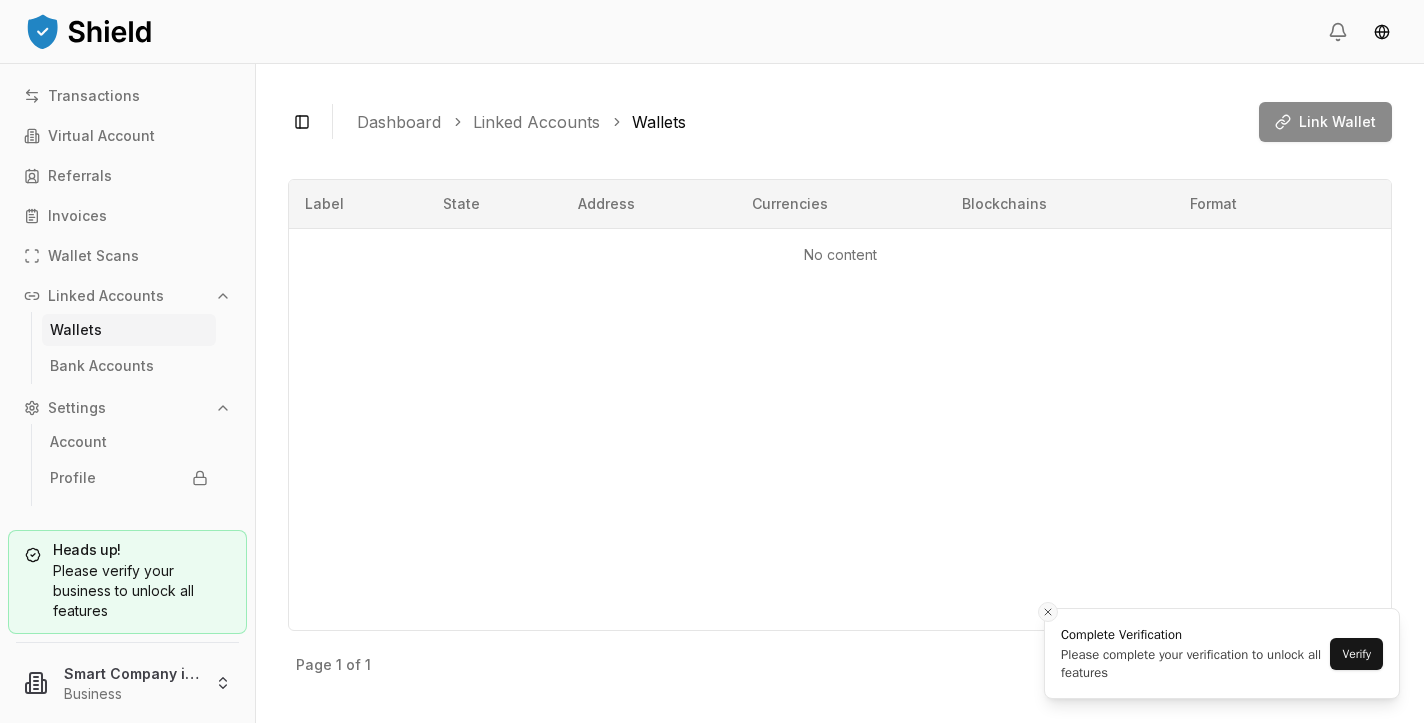 click 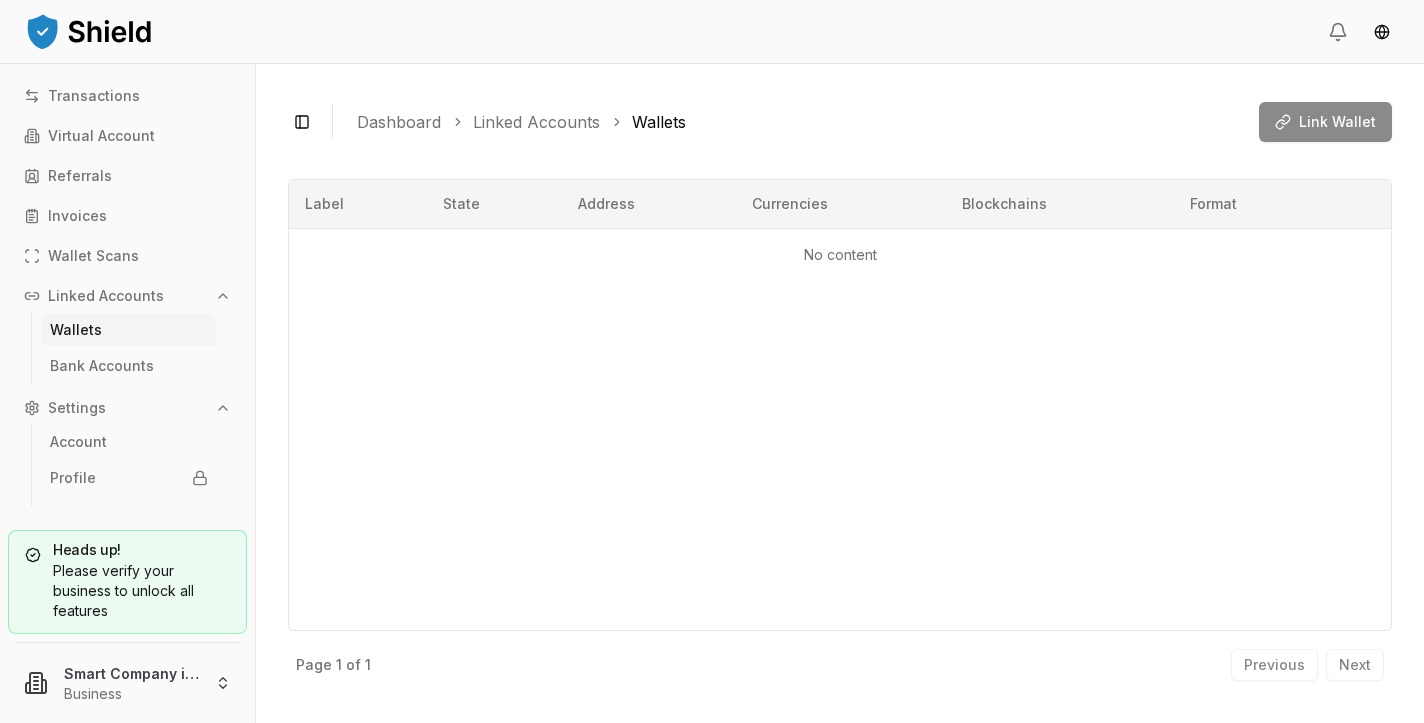 click on "Link Wallet" at bounding box center [1325, 122] 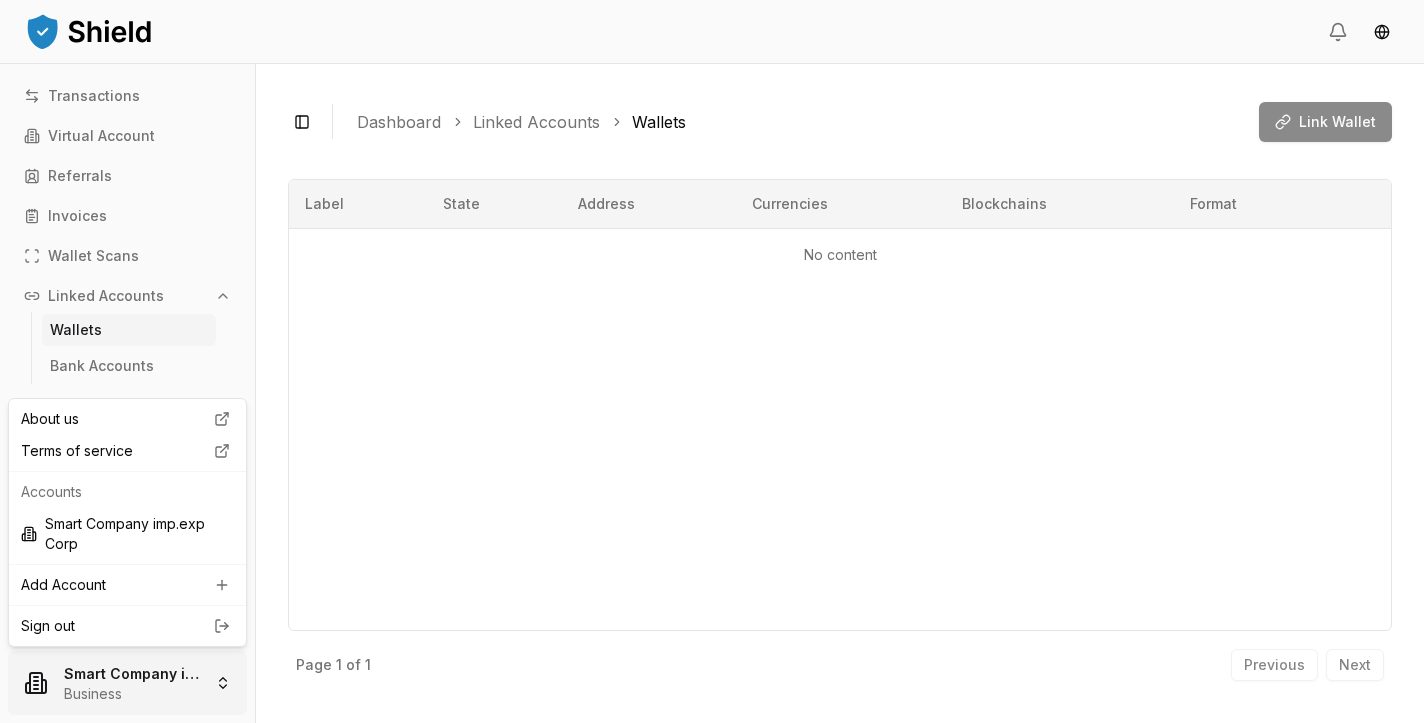 click on "Transactions Virtual Account Referrals Invoices Wallet Scans Linked Accounts Wallets Bank Accounts Settings Account Profile Team Heads up! Please verify your business to unlock all features Smart Company imp.exp Corp Business Toggle Sidebar Dashboard Linked Accounts Wallets Link Wallet No content Label State Address Currencies Blockchains Format No content Page 1 of 1 Previous Next About us Terms of service Accounts Smart Company imp.exp Corp Add Account Sign out" at bounding box center [712, 361] 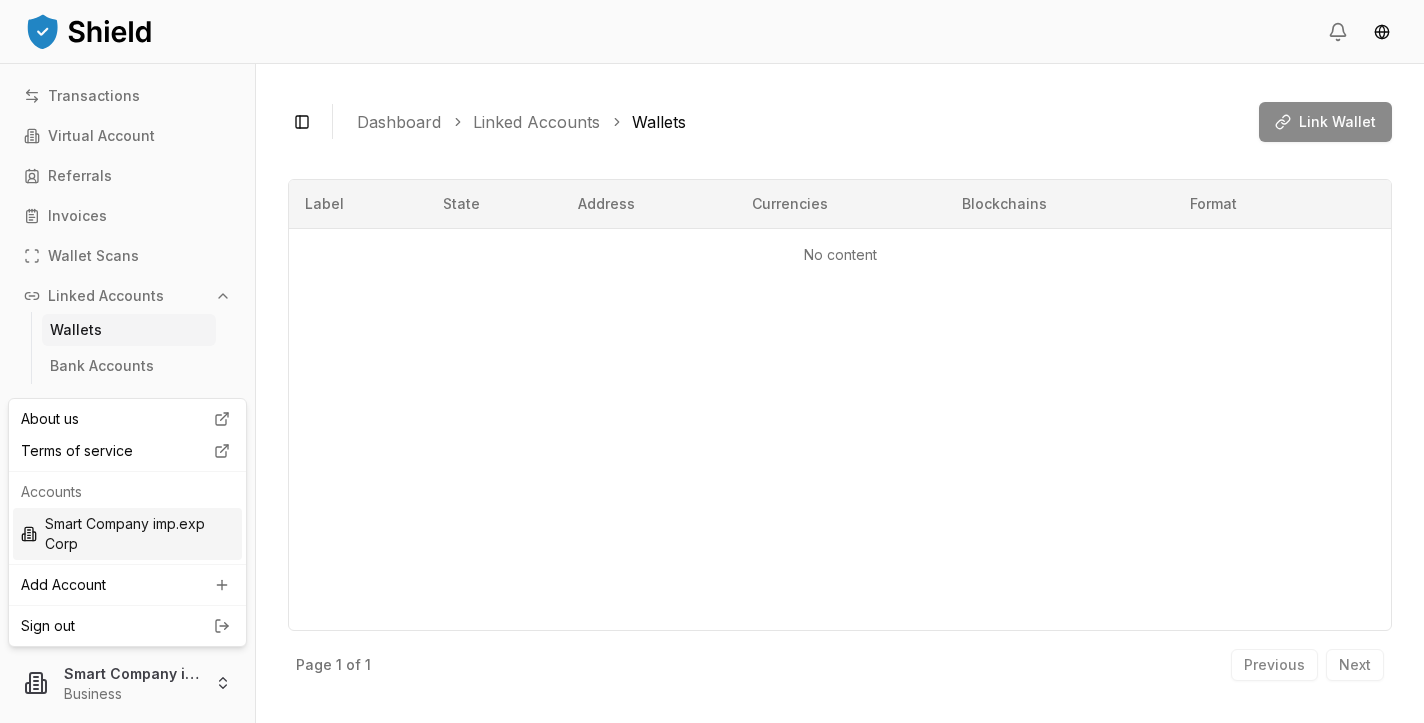 click on "Smart Company imp.exp Corp" at bounding box center (127, 534) 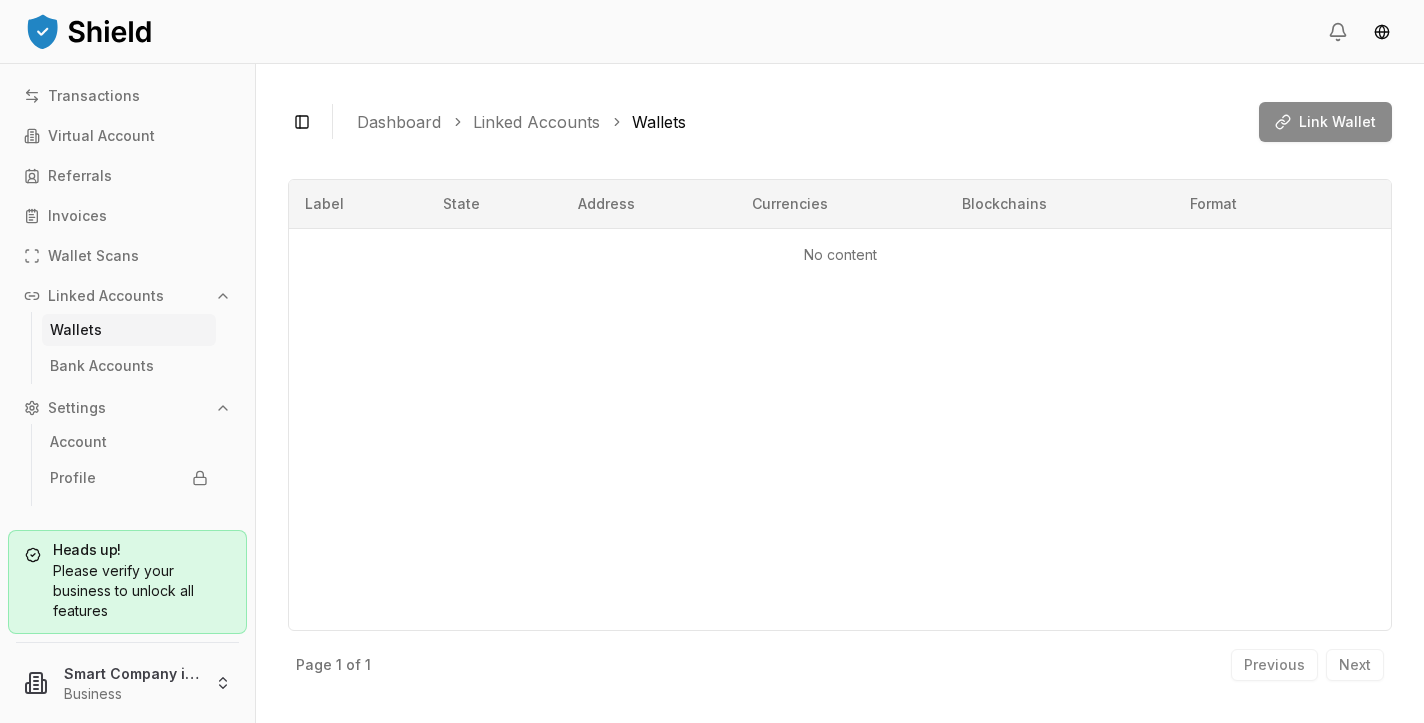 click on "Please verify your business to unlock all features" at bounding box center (127, 591) 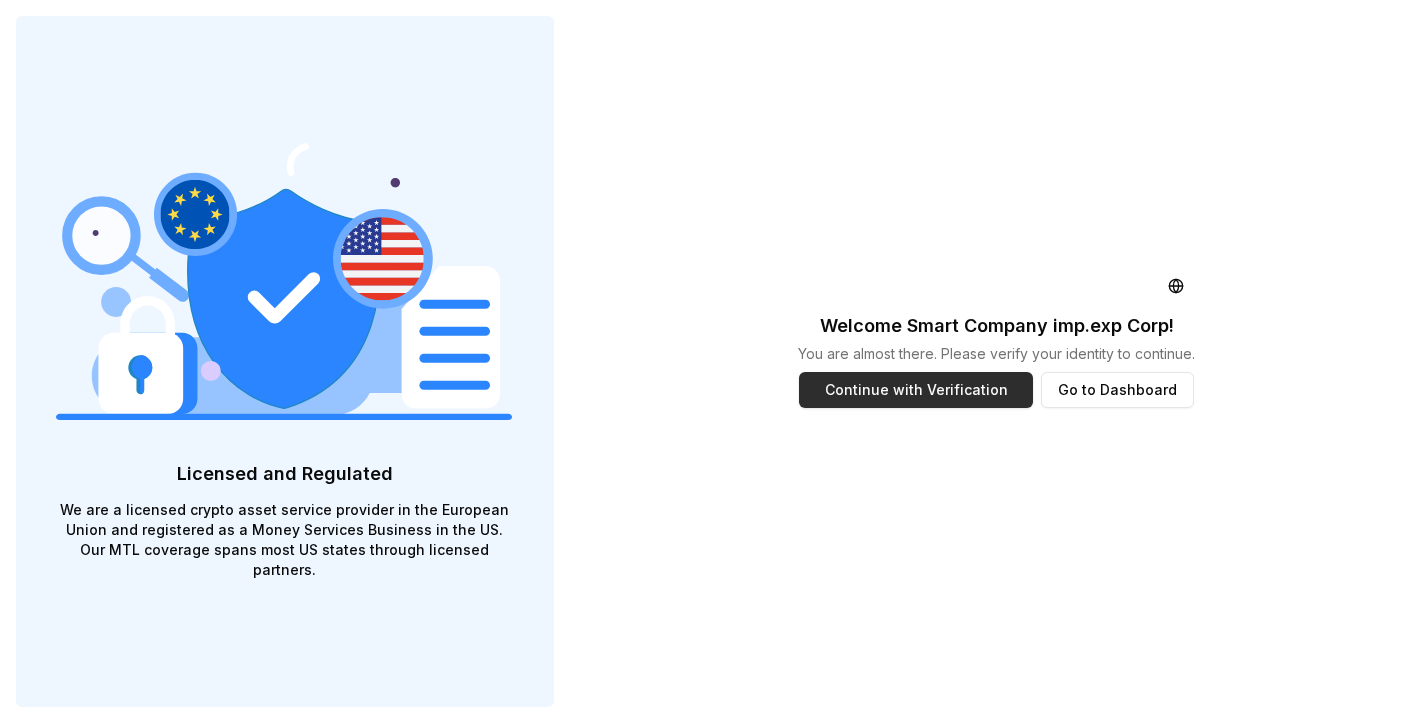 click on "Continue with Verification" at bounding box center [916, 390] 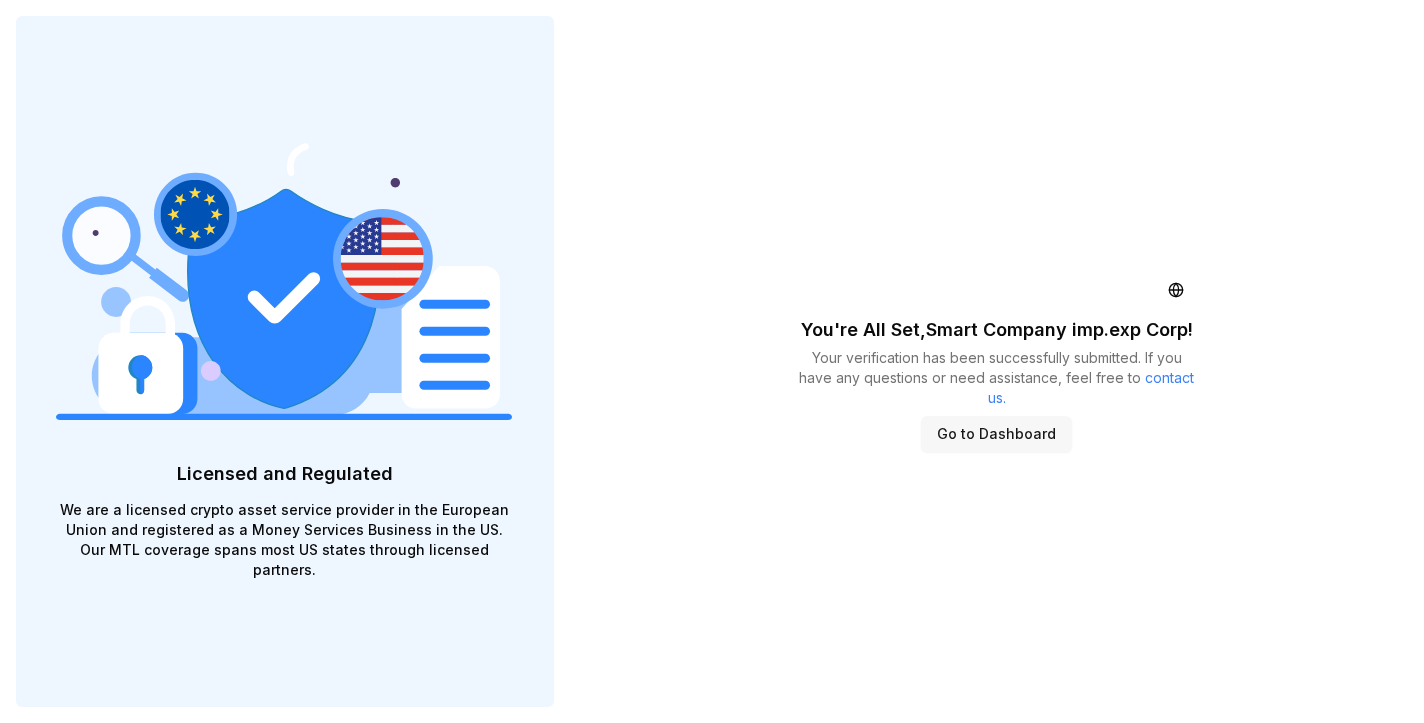 click on "Go to Dashboard" at bounding box center (996, 434) 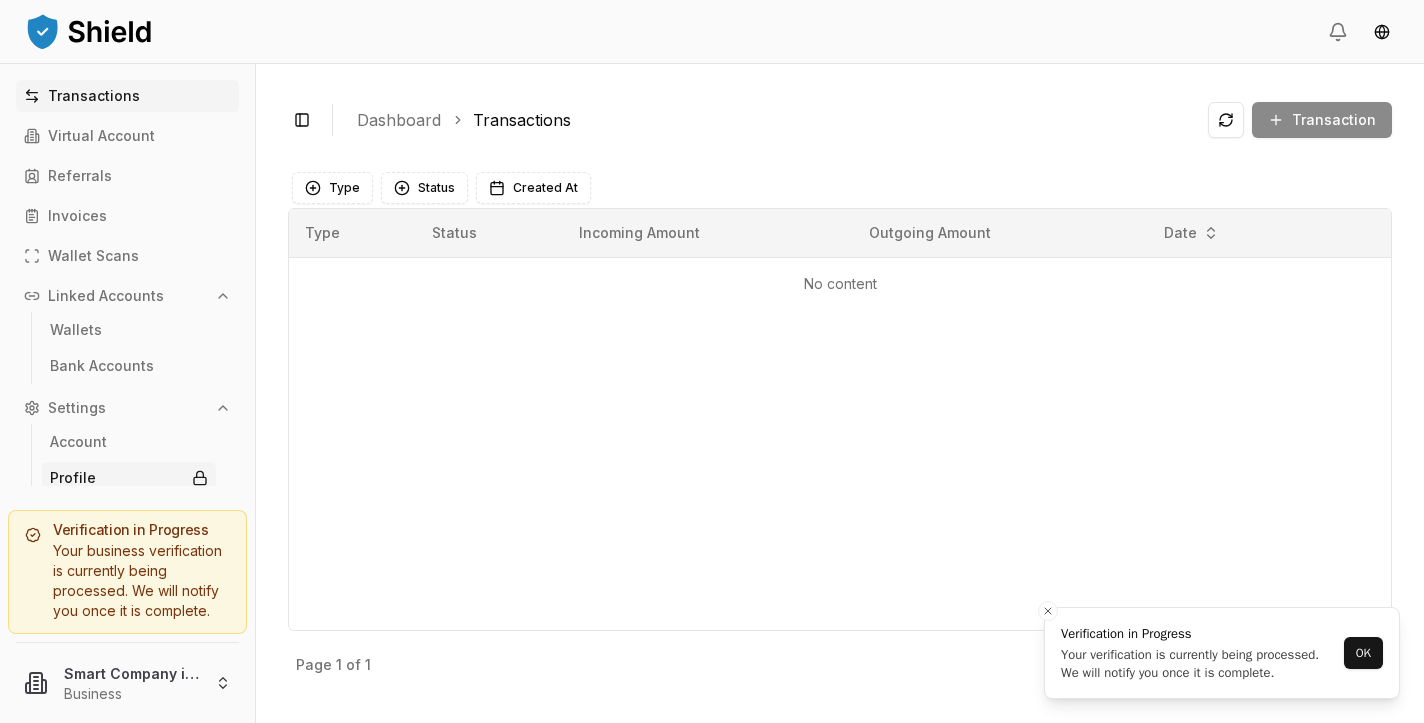 scroll, scrollTop: 20, scrollLeft: 0, axis: vertical 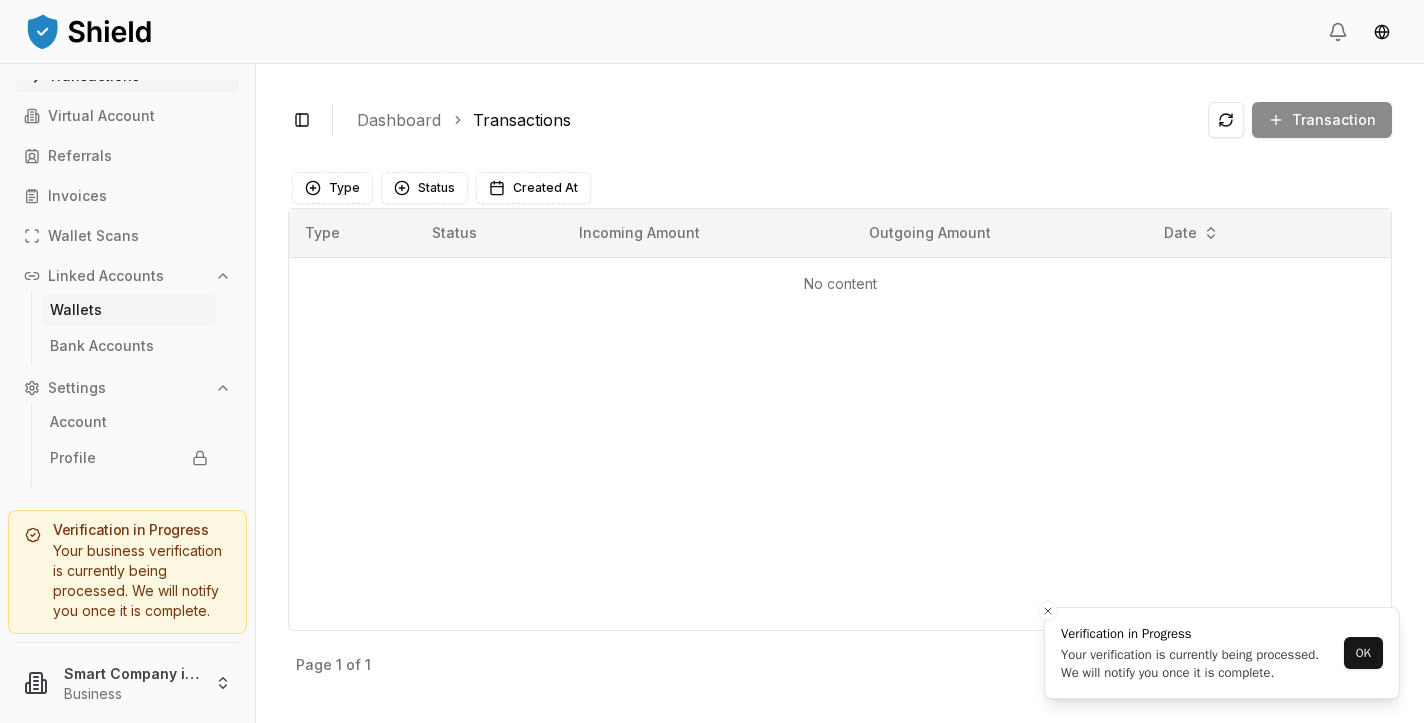 click on "Wallets" at bounding box center (76, 310) 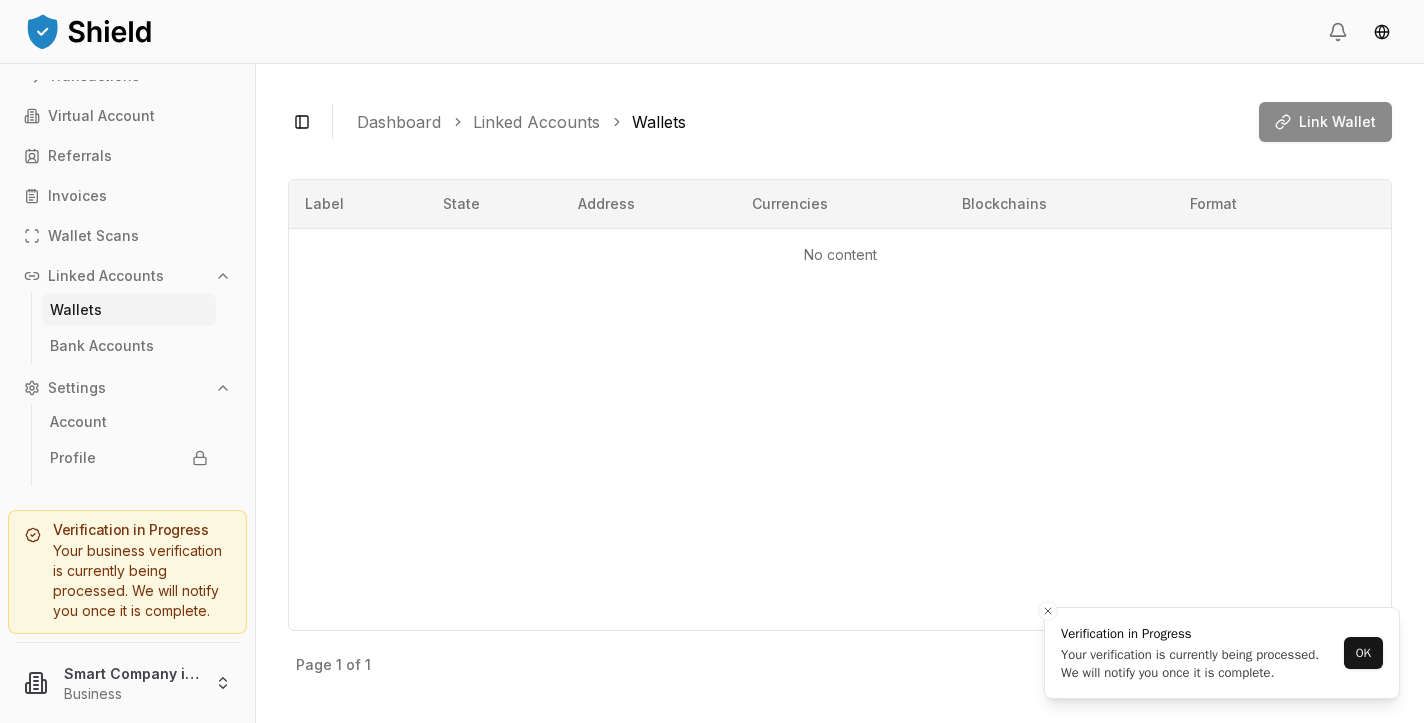click on "Link Wallet" at bounding box center [1325, 122] 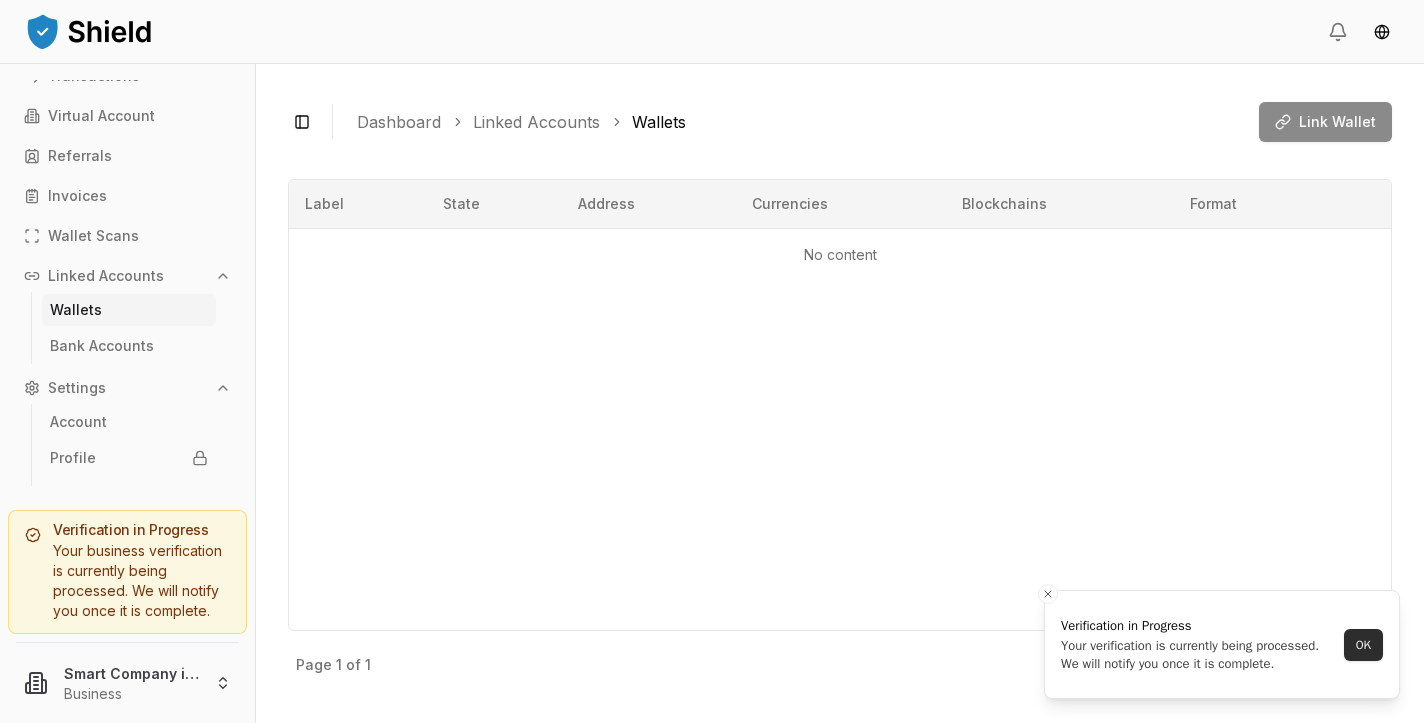 click on "OK" at bounding box center (1363, 645) 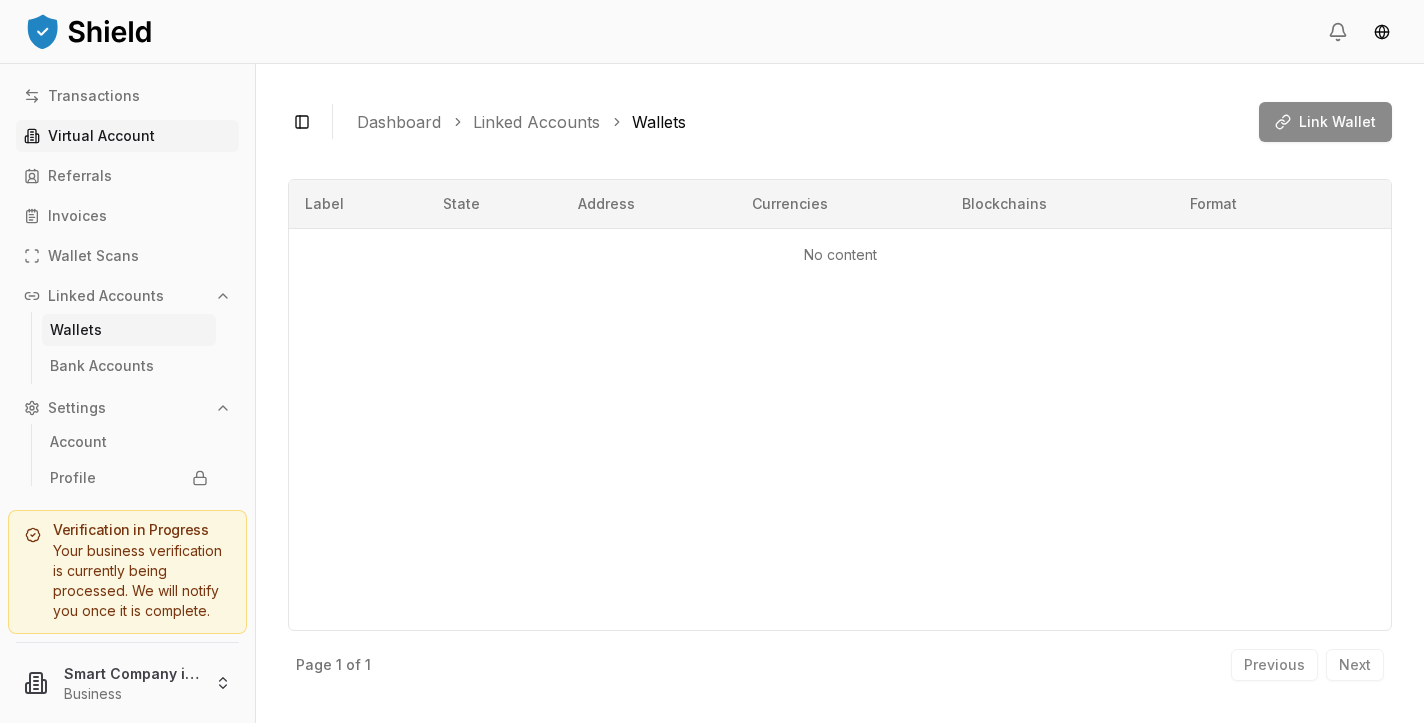 scroll, scrollTop: 0, scrollLeft: 0, axis: both 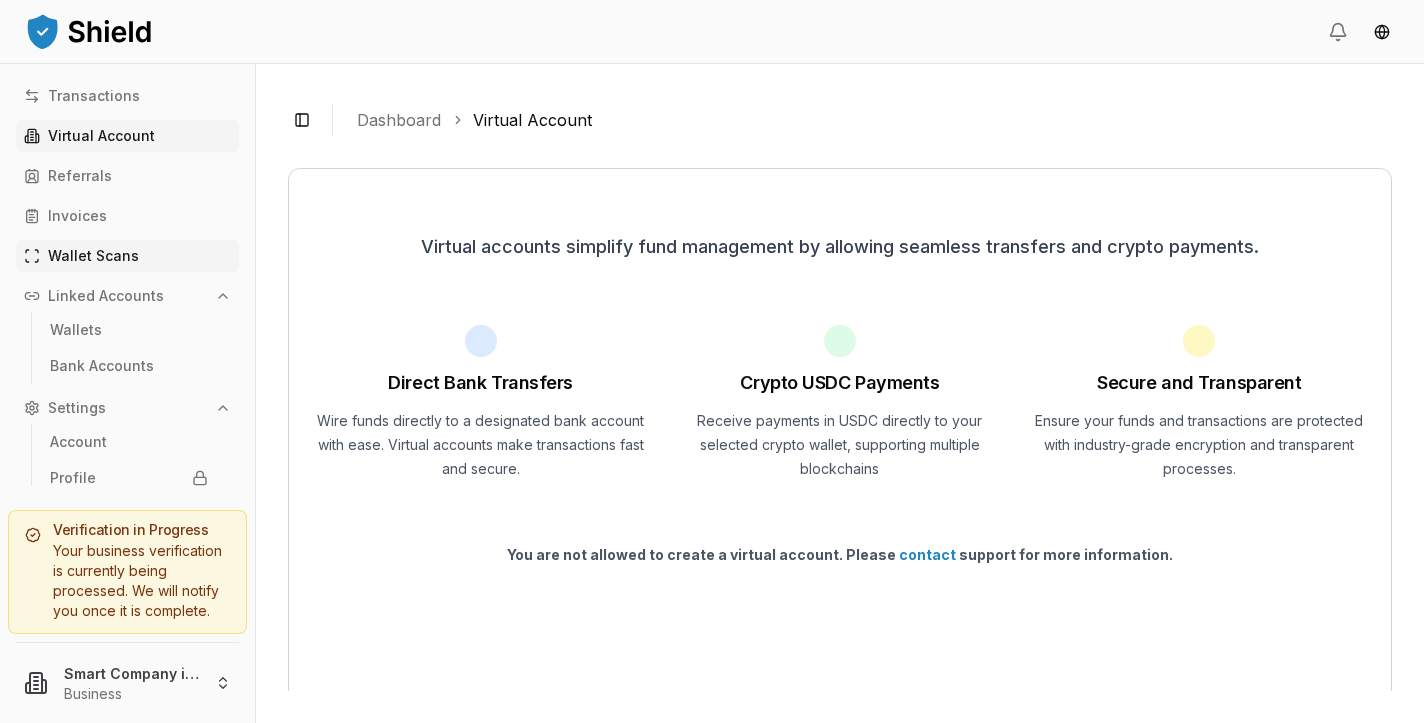 click on "Wallet Scans" at bounding box center (93, 256) 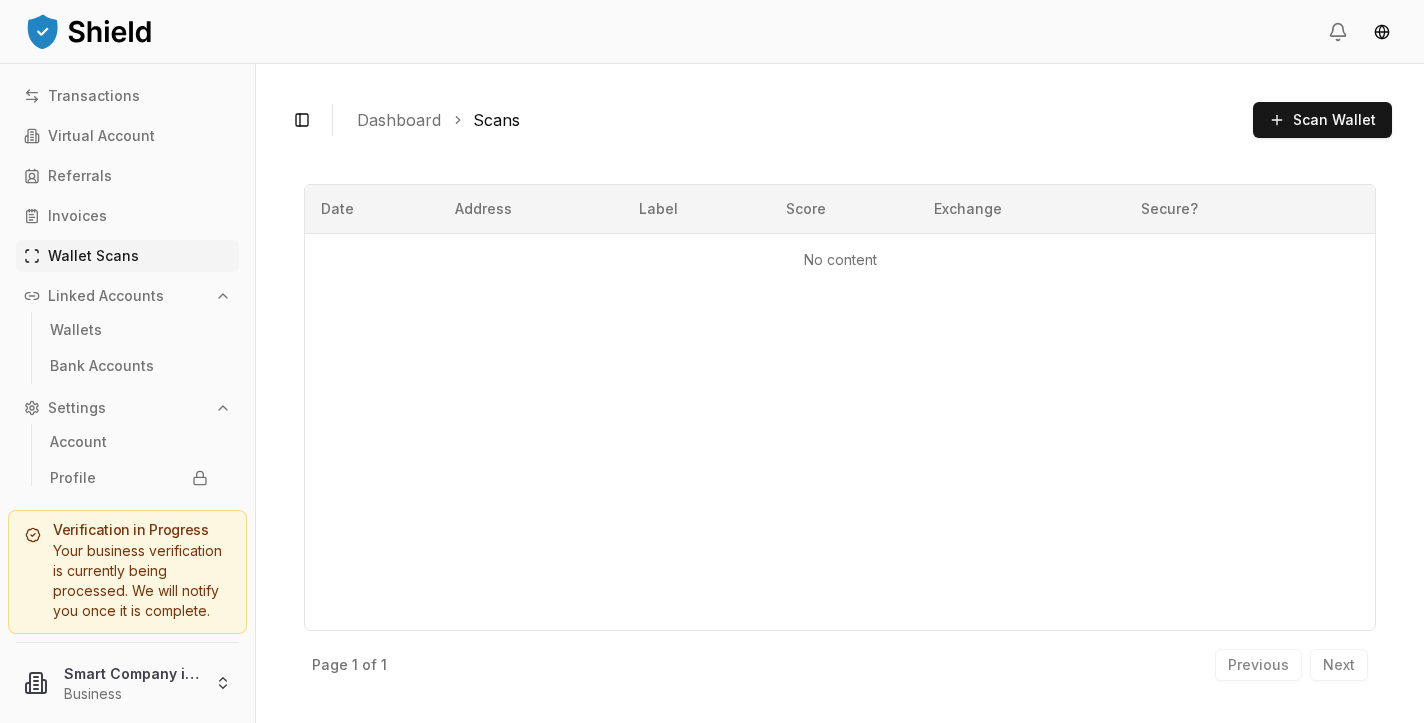 click on "Linked Accounts" at bounding box center (106, 296) 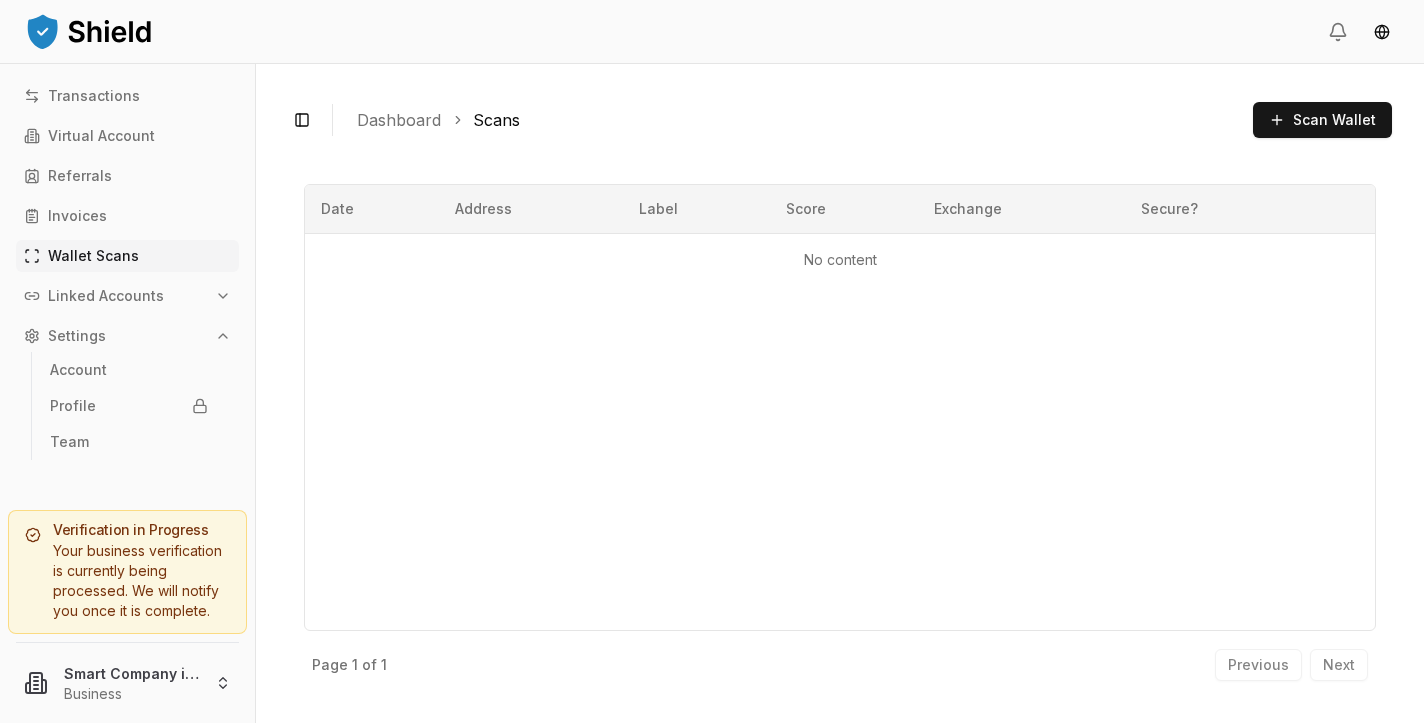 click on "Linked Accounts" at bounding box center (127, 296) 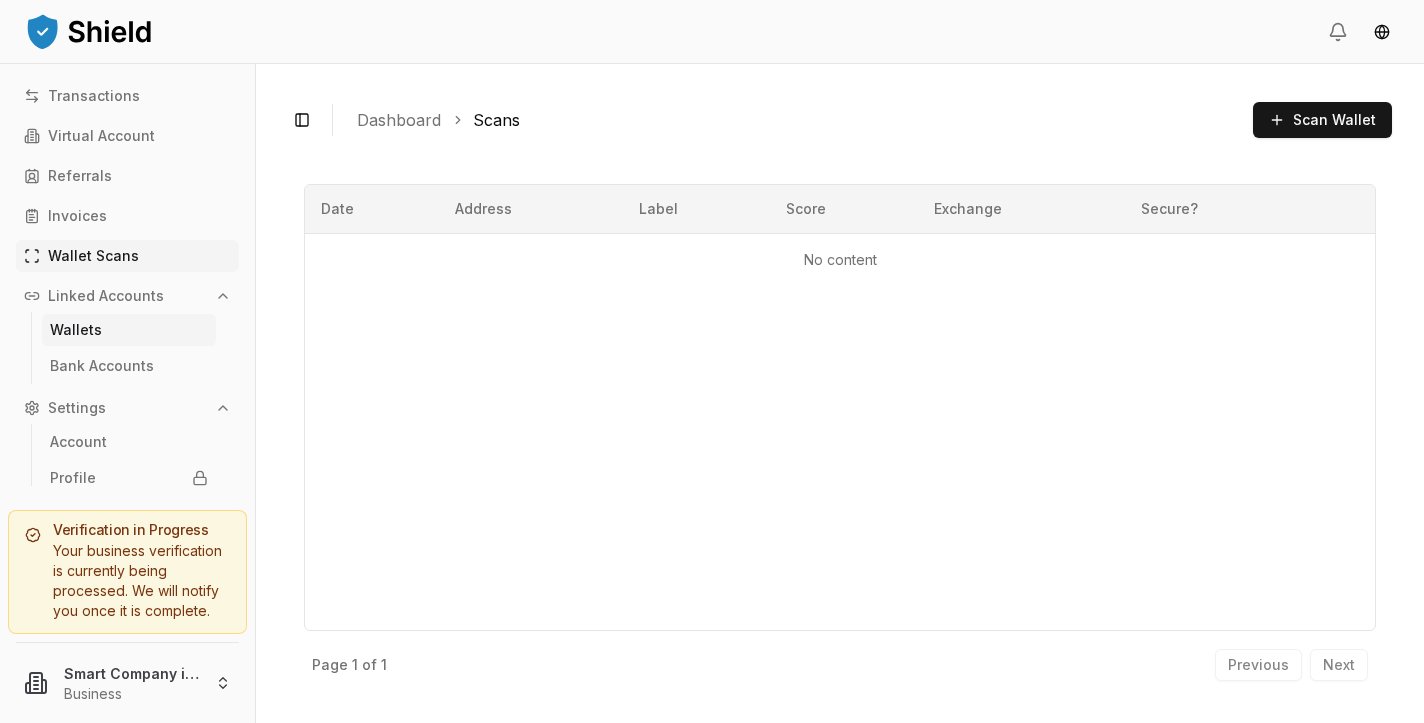 click on "Wallets" at bounding box center [76, 330] 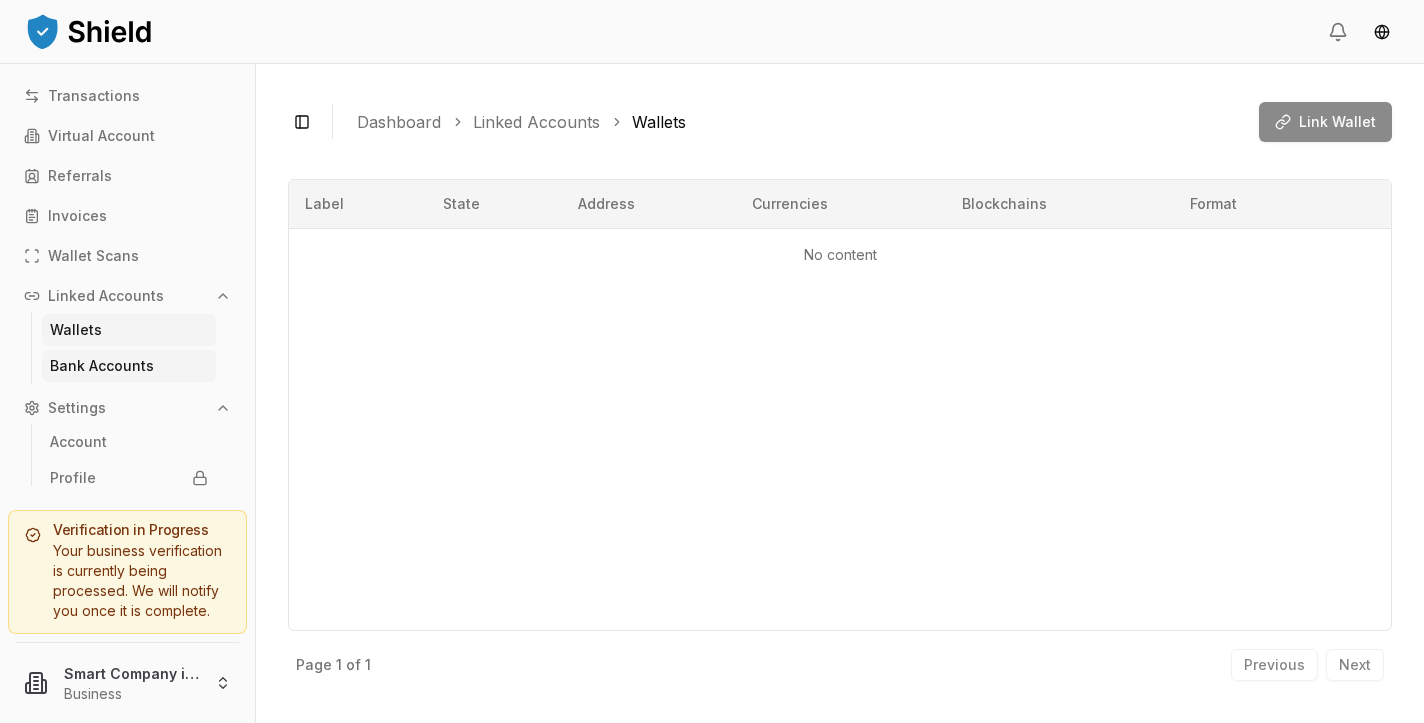 click on "Bank Accounts" at bounding box center (102, 366) 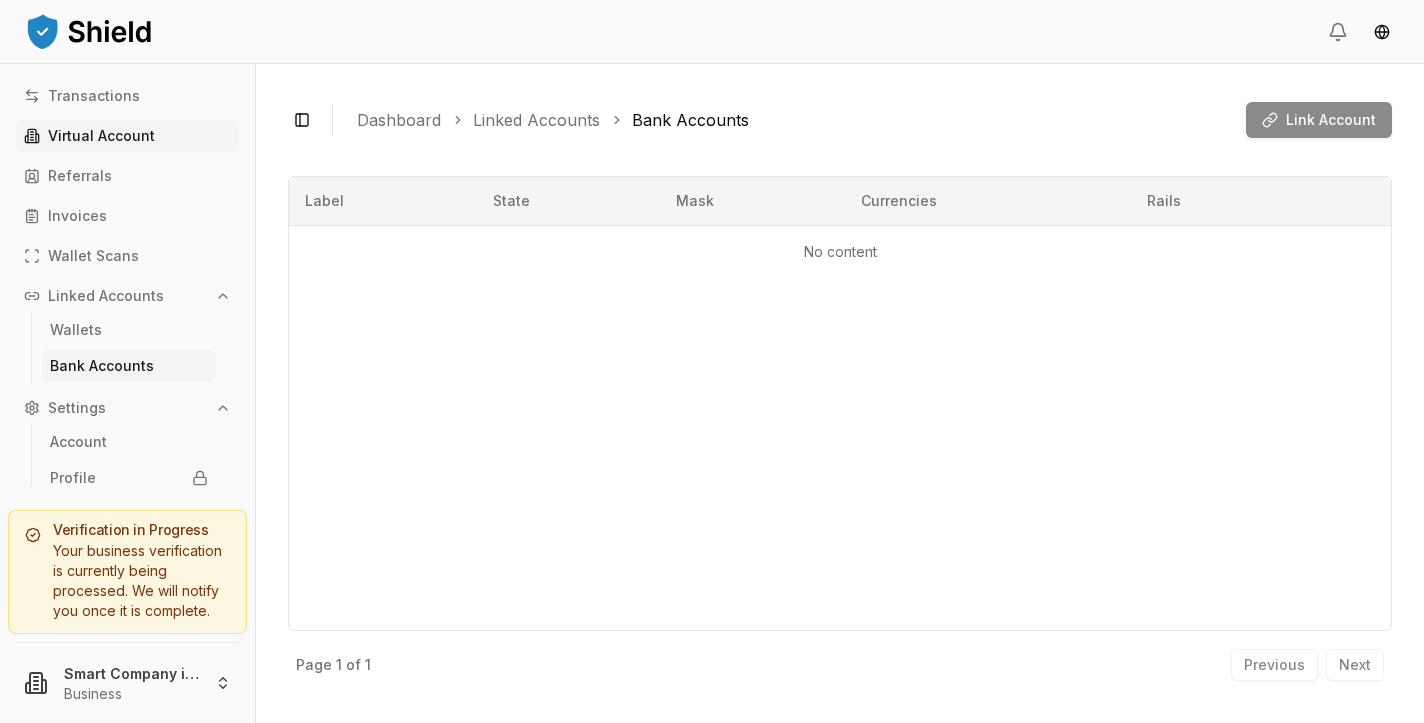 click on "Virtual Account" at bounding box center [101, 136] 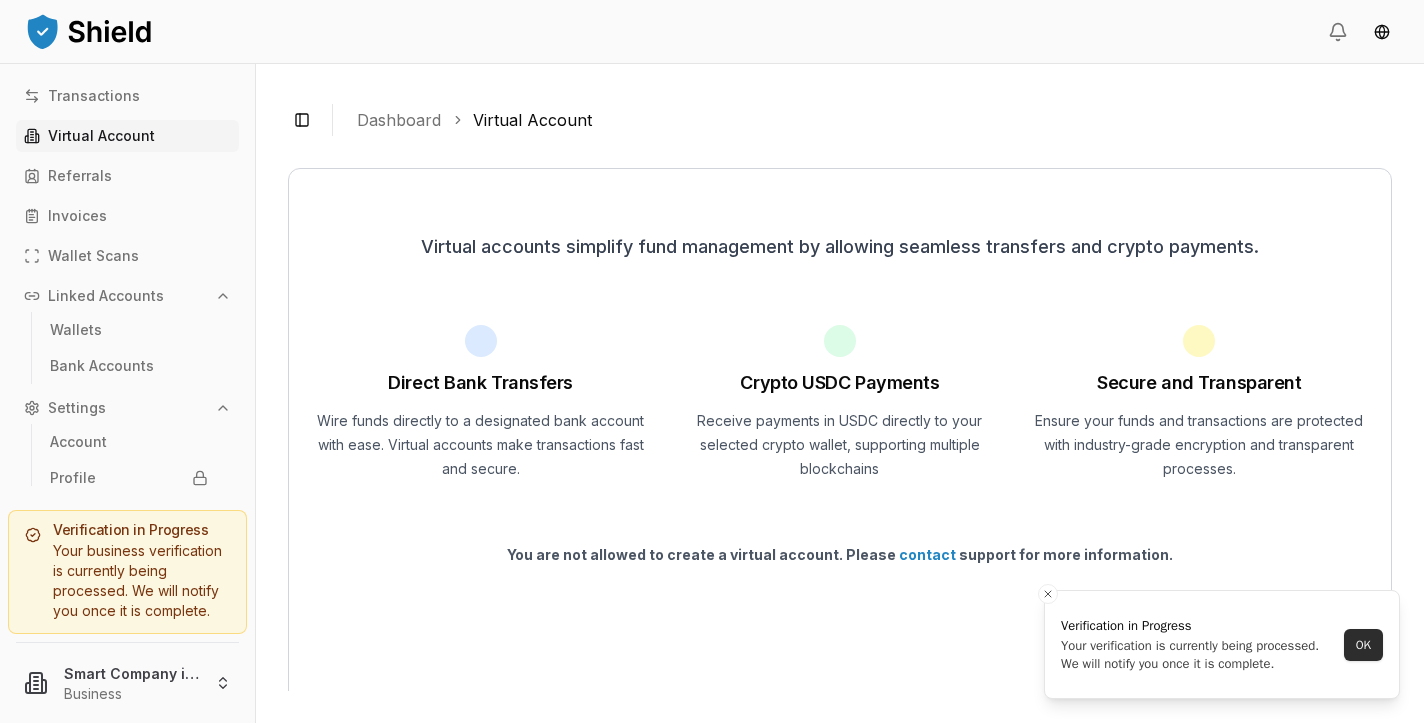 click on "OK" at bounding box center [1363, 645] 